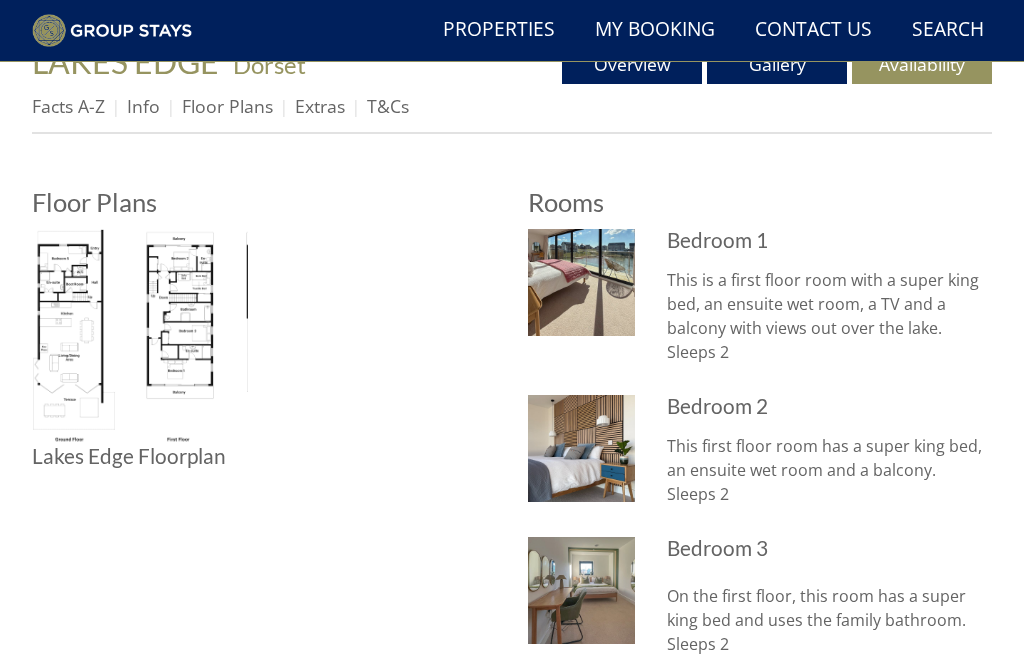 scroll, scrollTop: 651, scrollLeft: 0, axis: vertical 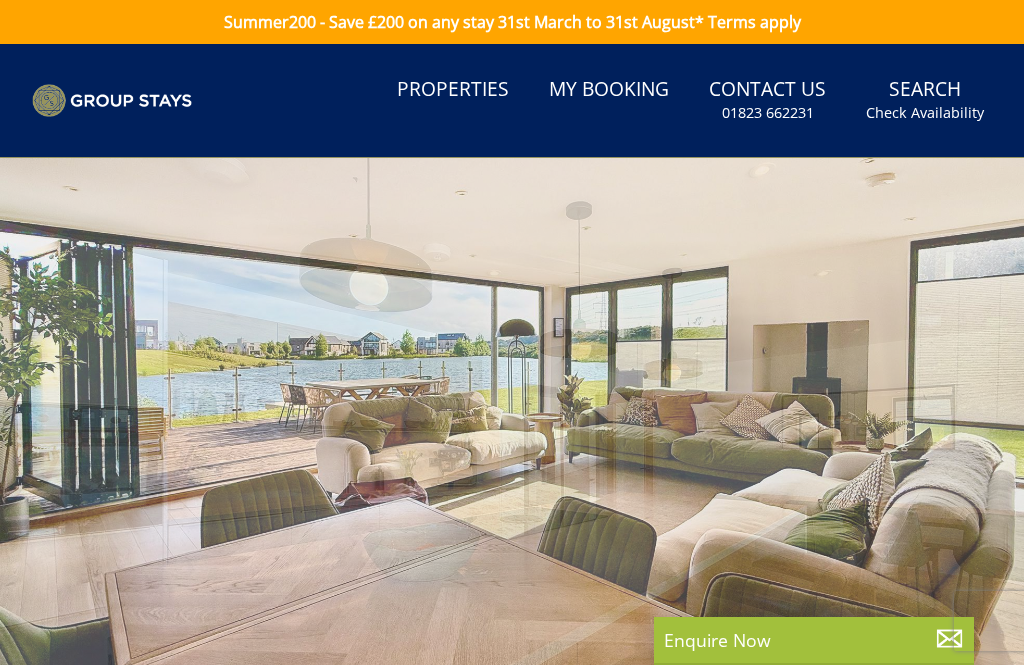 click on "Properties" at bounding box center [453, 90] 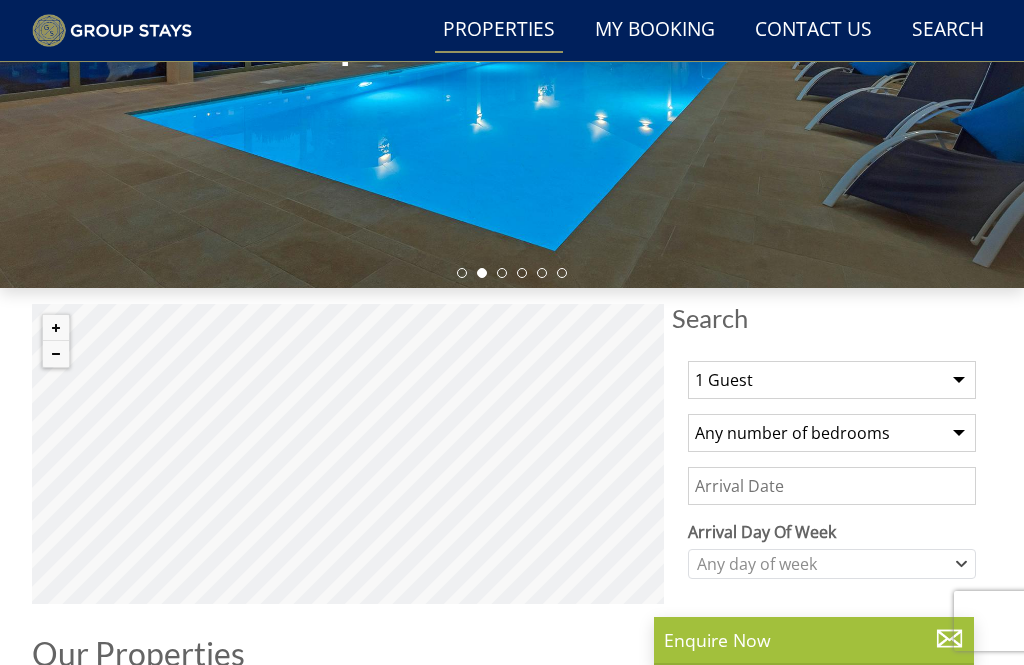 scroll, scrollTop: 392, scrollLeft: 0, axis: vertical 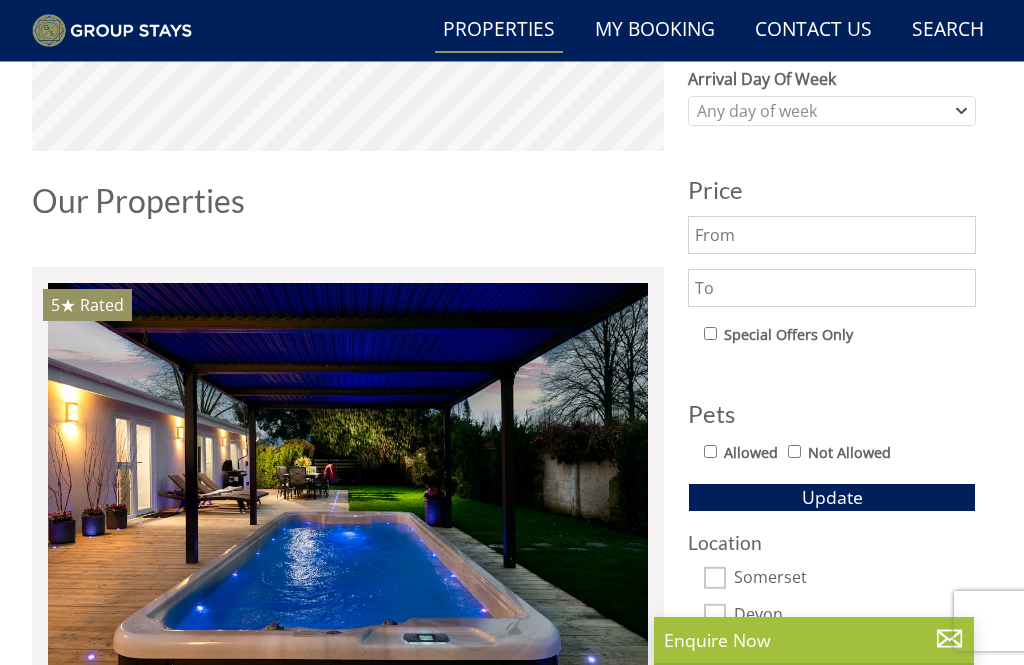 click on "Allowed" at bounding box center (710, 451) 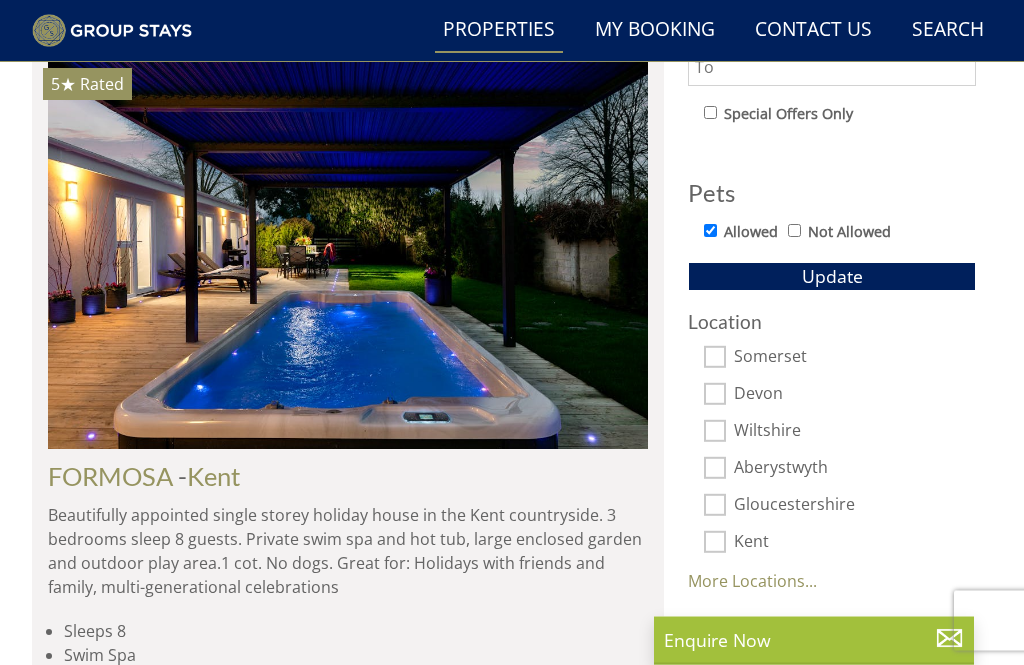 scroll, scrollTop: 1065, scrollLeft: 0, axis: vertical 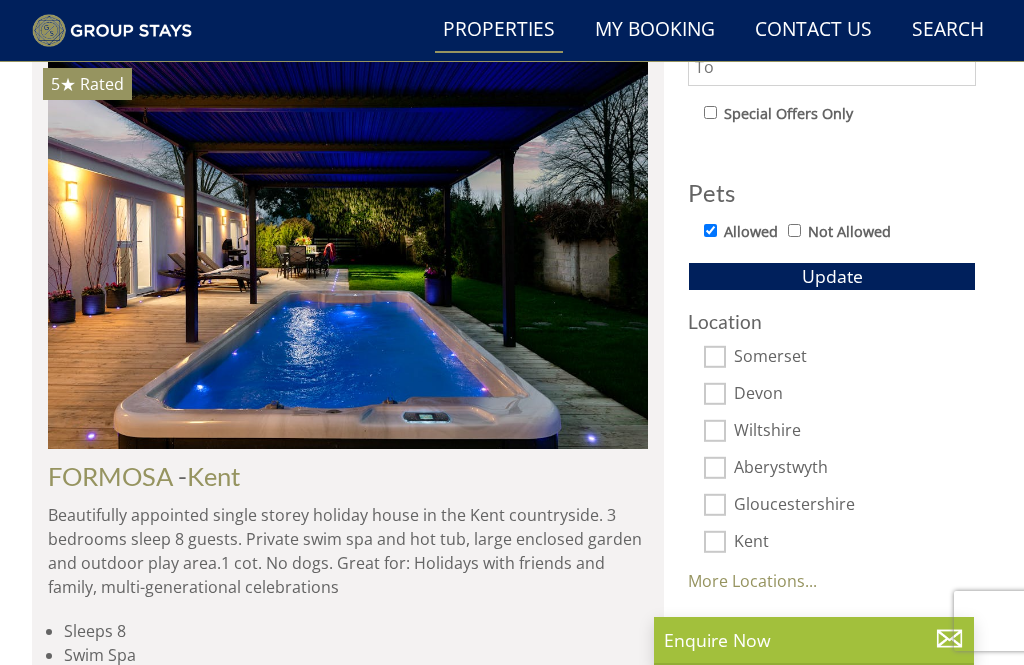 click on "Somerset" at bounding box center (715, 357) 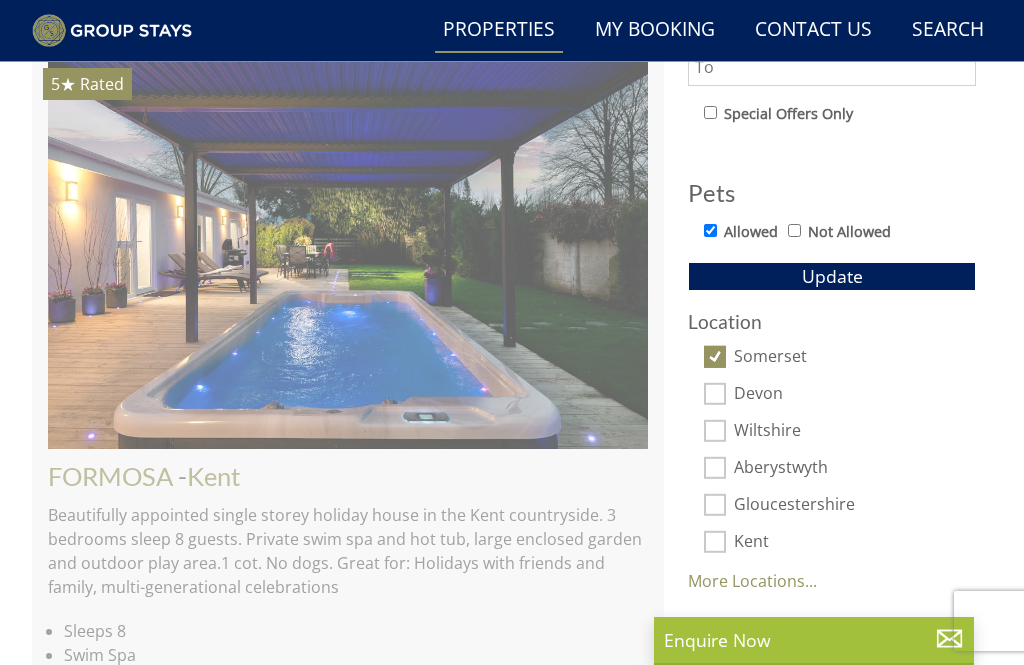 click on "Update" at bounding box center [832, 276] 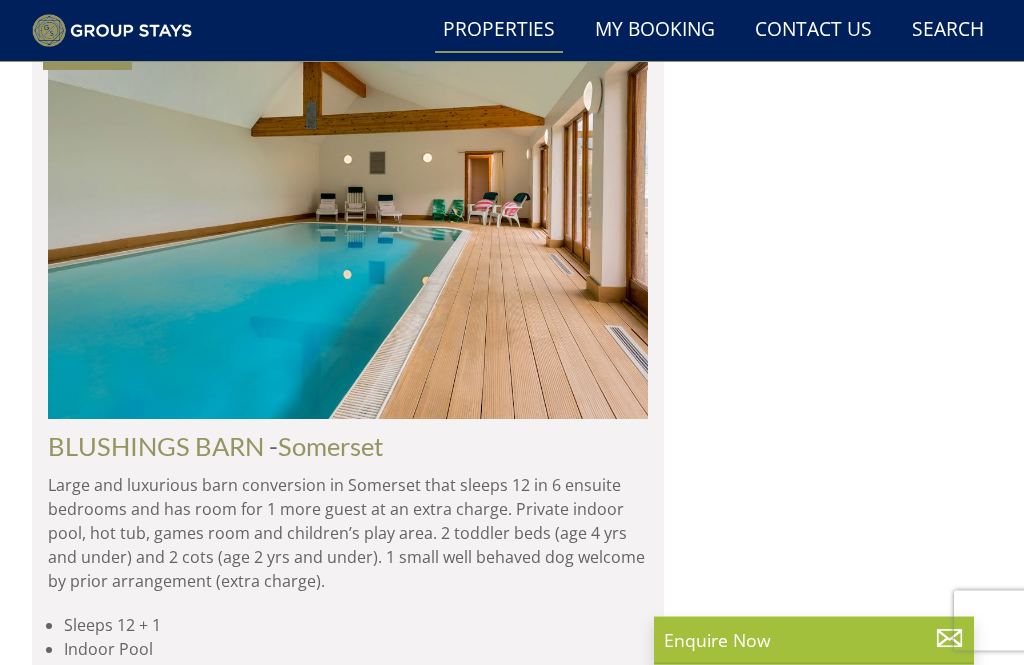 scroll, scrollTop: 2554, scrollLeft: 0, axis: vertical 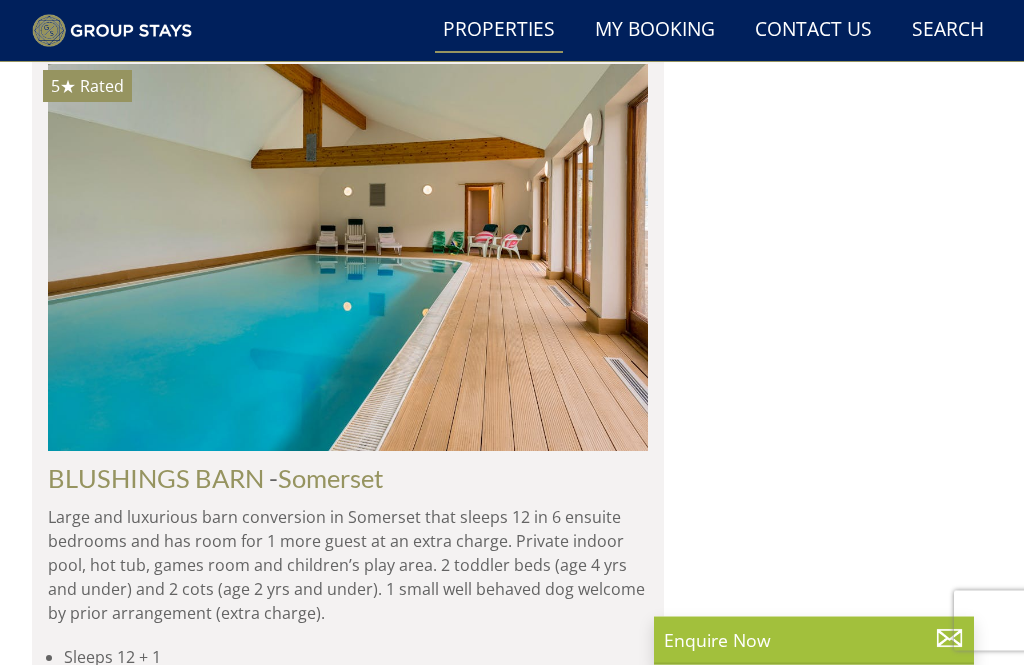 click at bounding box center [948, -313] 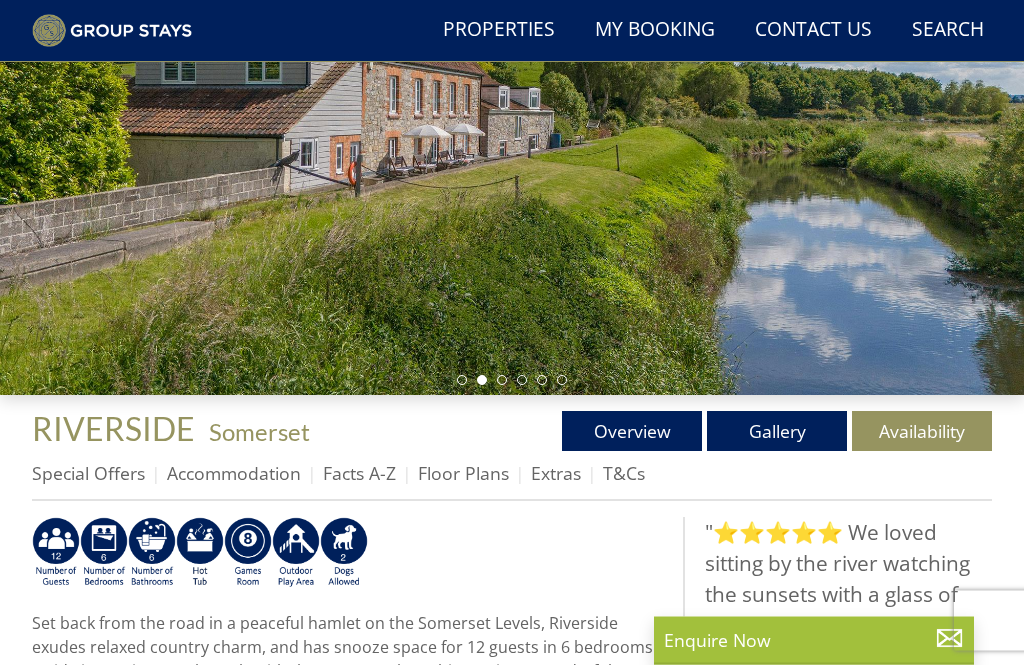 scroll, scrollTop: 284, scrollLeft: 0, axis: vertical 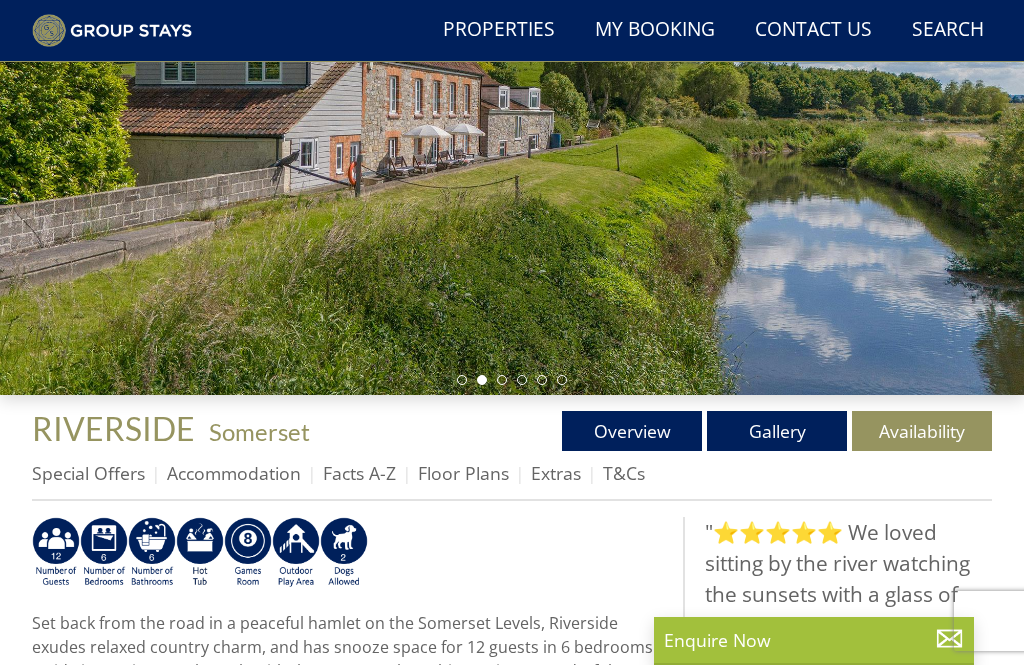 click on "Gallery" at bounding box center (777, 431) 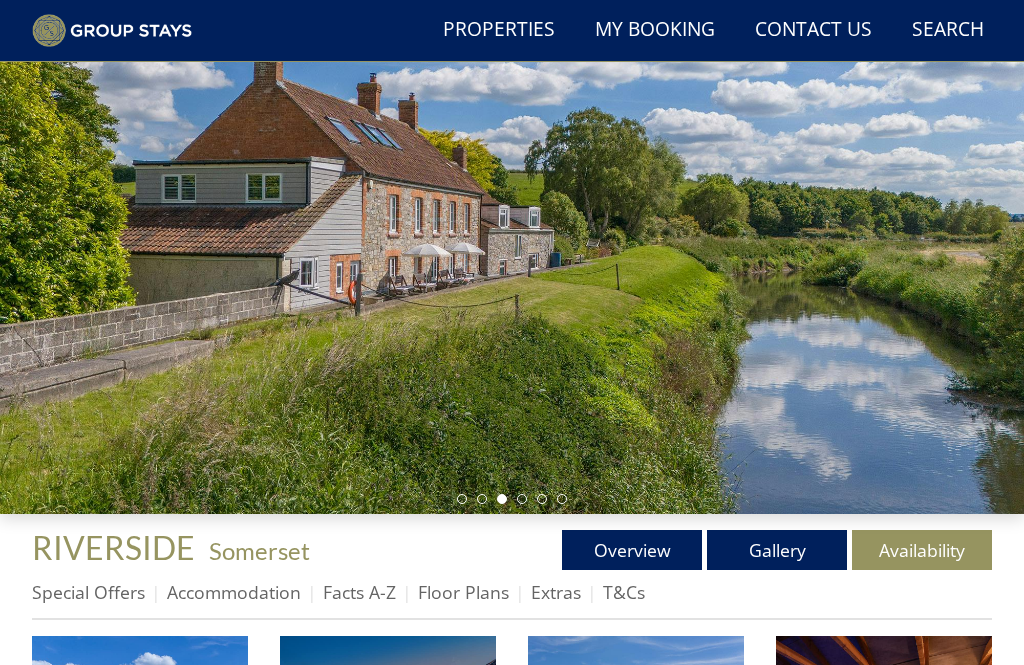 scroll, scrollTop: 165, scrollLeft: 0, axis: vertical 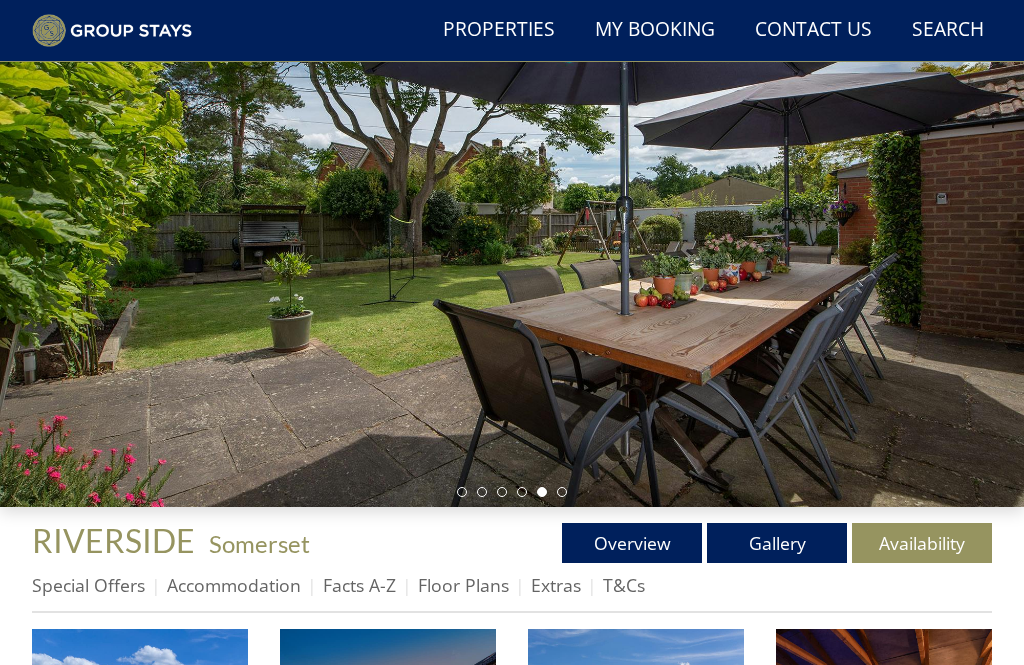 click on "Overview" at bounding box center [632, 543] 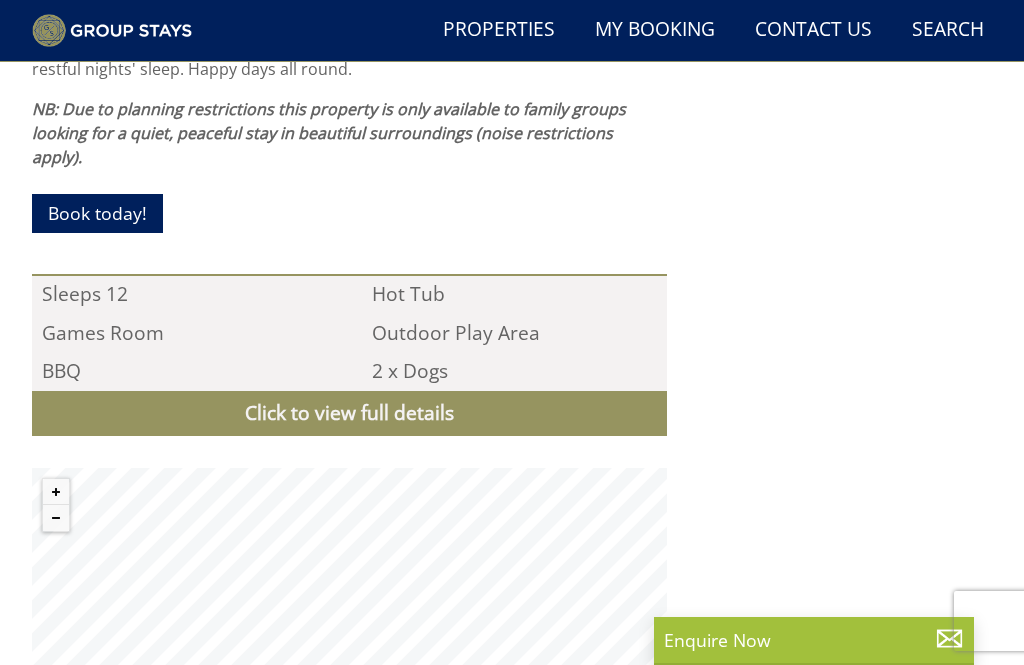 scroll, scrollTop: 1982, scrollLeft: 0, axis: vertical 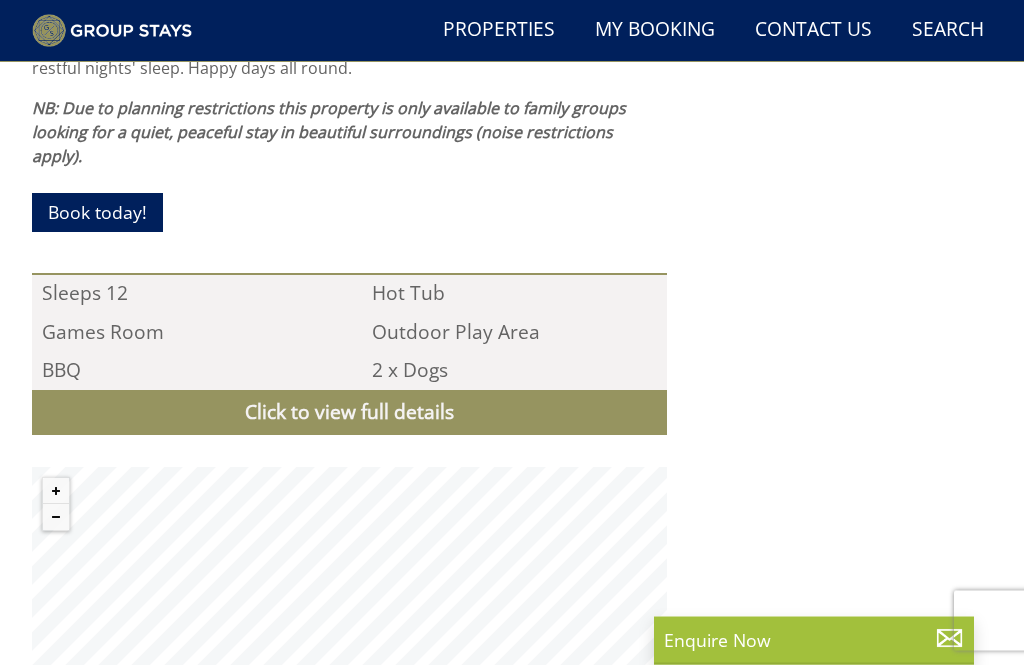 click on "Click to view full details" at bounding box center (349, 413) 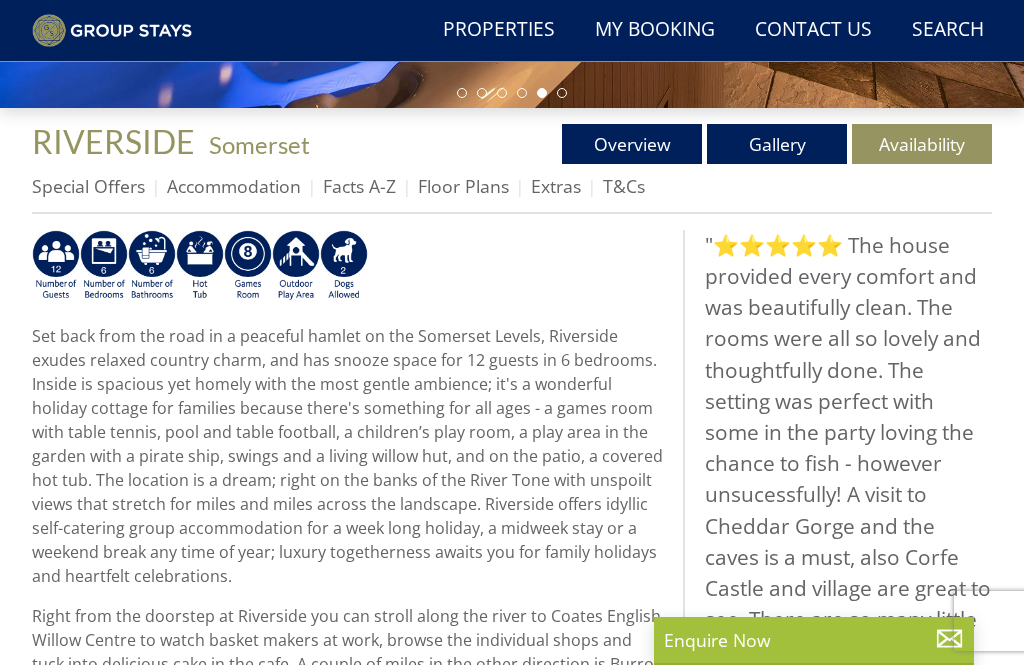 scroll, scrollTop: 413, scrollLeft: 0, axis: vertical 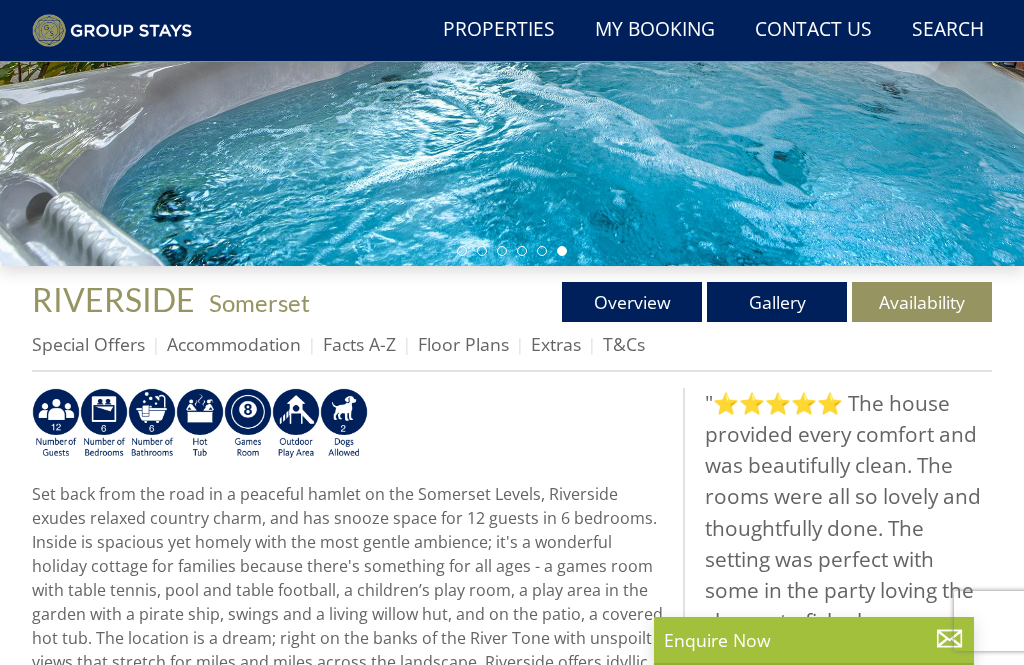 click on "T&Cs" at bounding box center (624, 344) 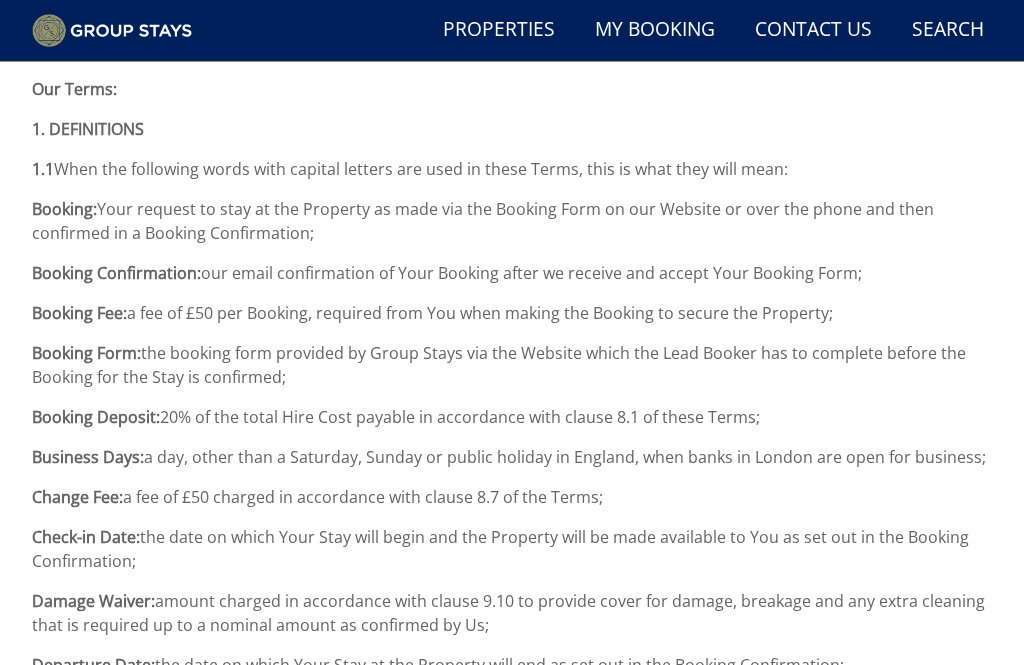 scroll, scrollTop: 940, scrollLeft: 0, axis: vertical 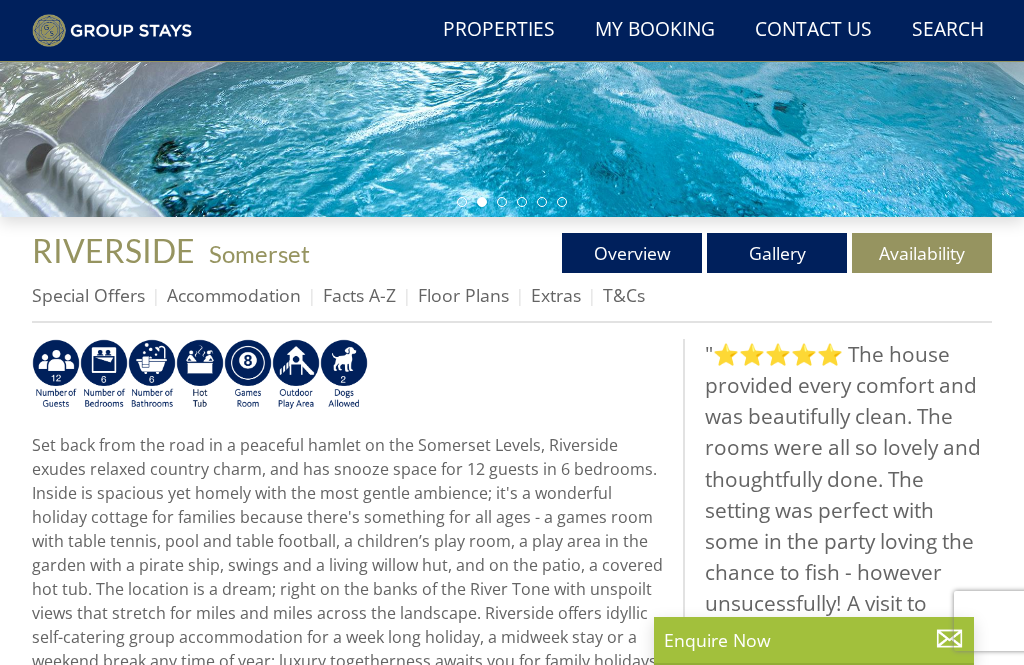 click on "Extras" at bounding box center [556, 295] 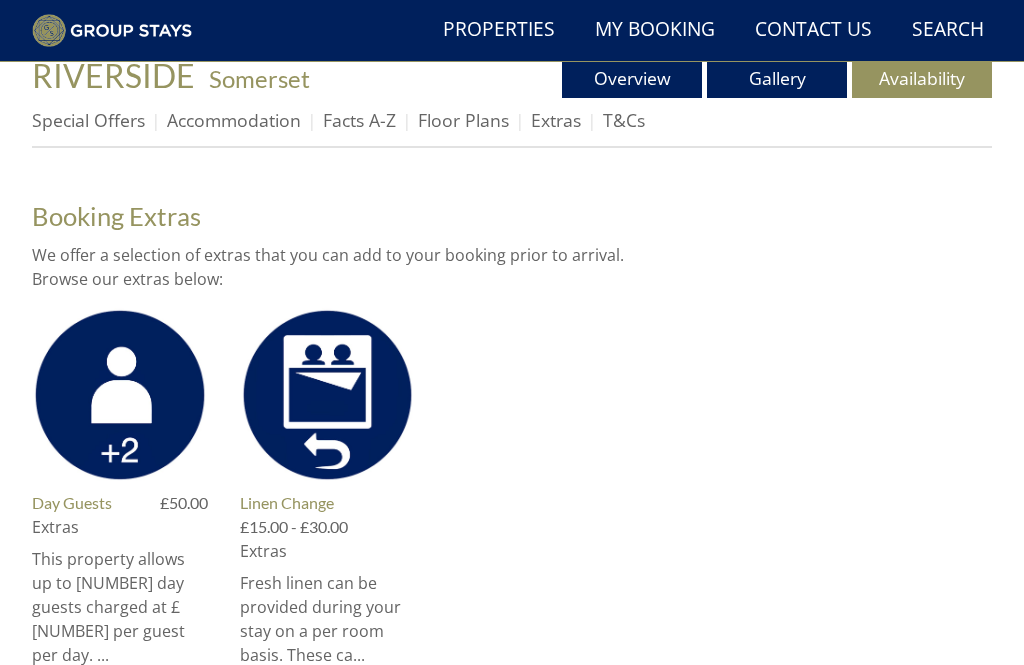 scroll, scrollTop: 668, scrollLeft: 0, axis: vertical 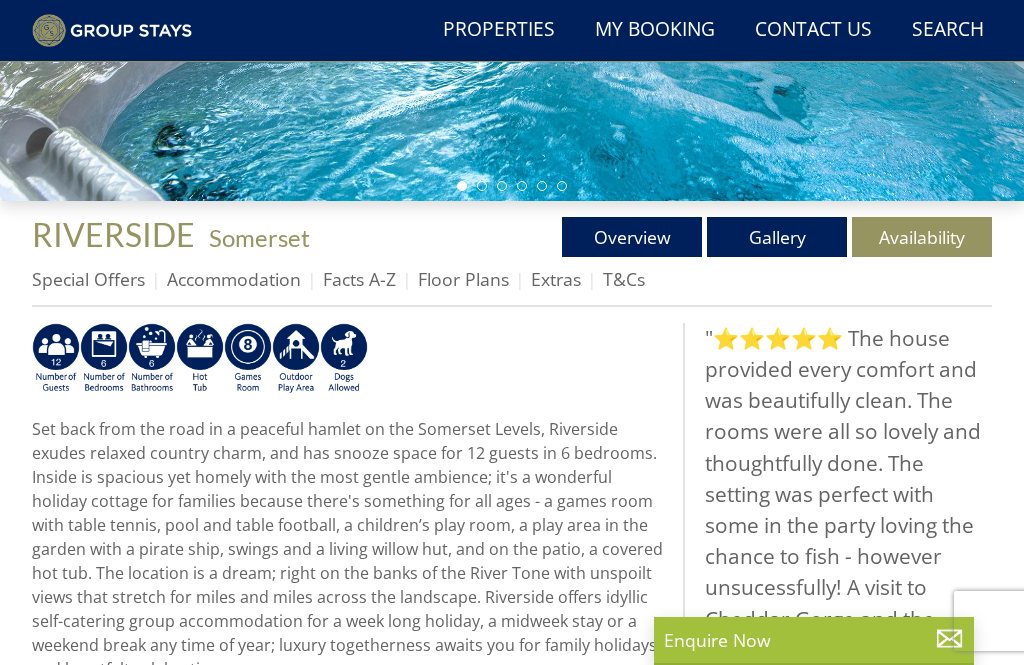 click on "Facts A-Z" at bounding box center [359, 279] 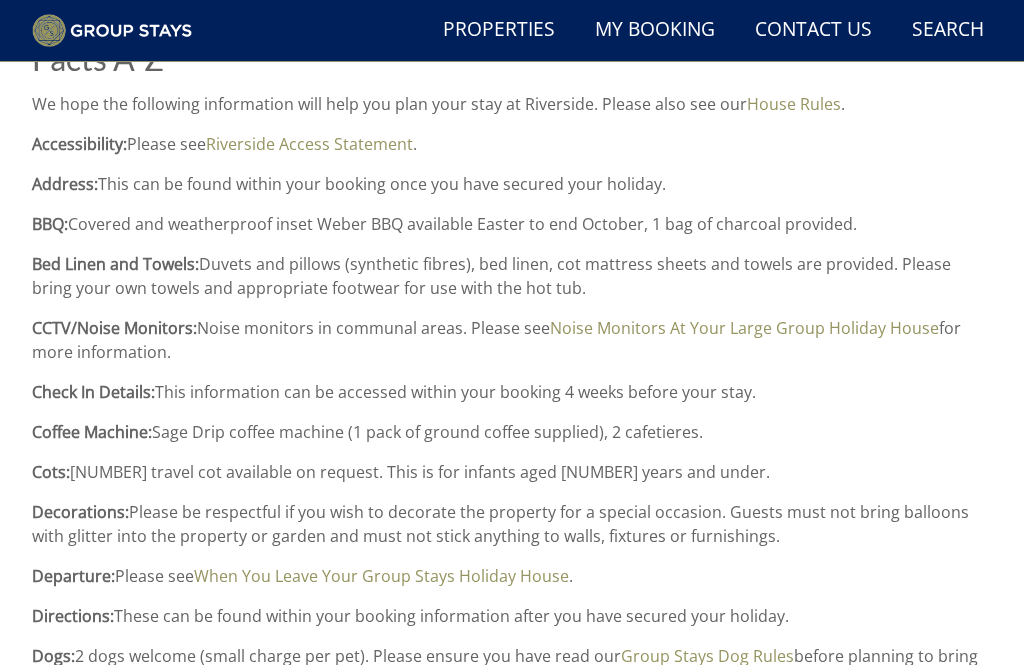 scroll, scrollTop: 858, scrollLeft: 0, axis: vertical 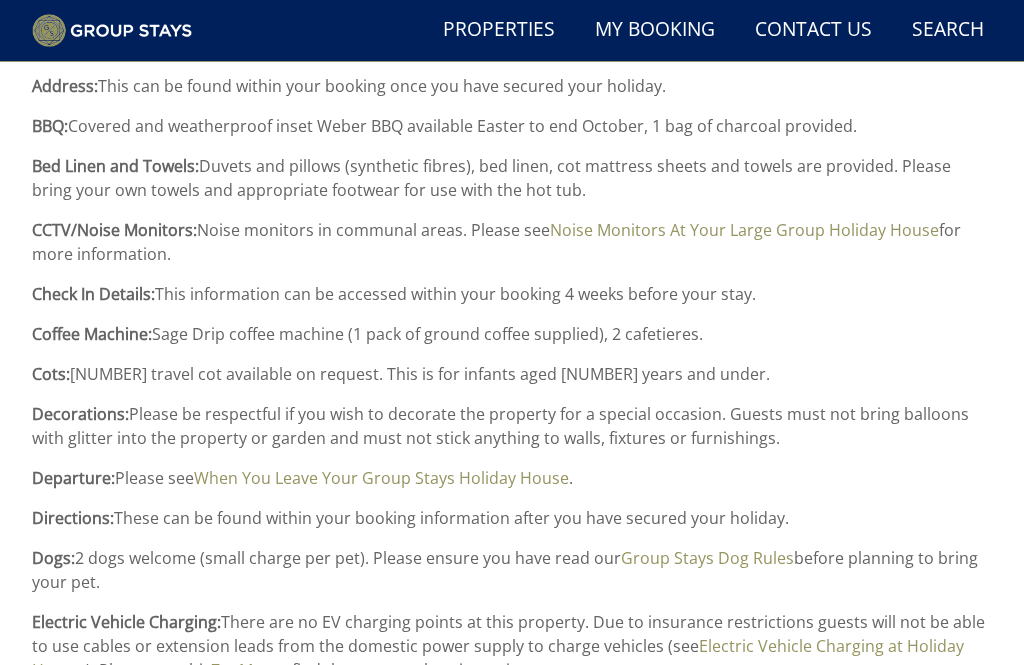 click on "Group Stays Dog Rules" at bounding box center [707, 558] 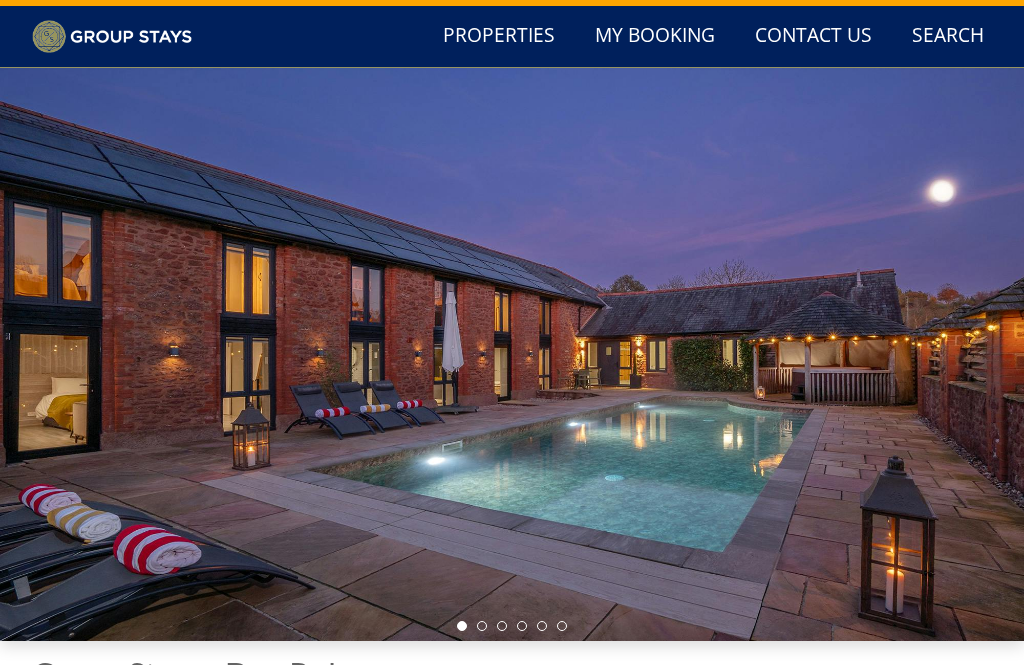 scroll, scrollTop: 0, scrollLeft: 0, axis: both 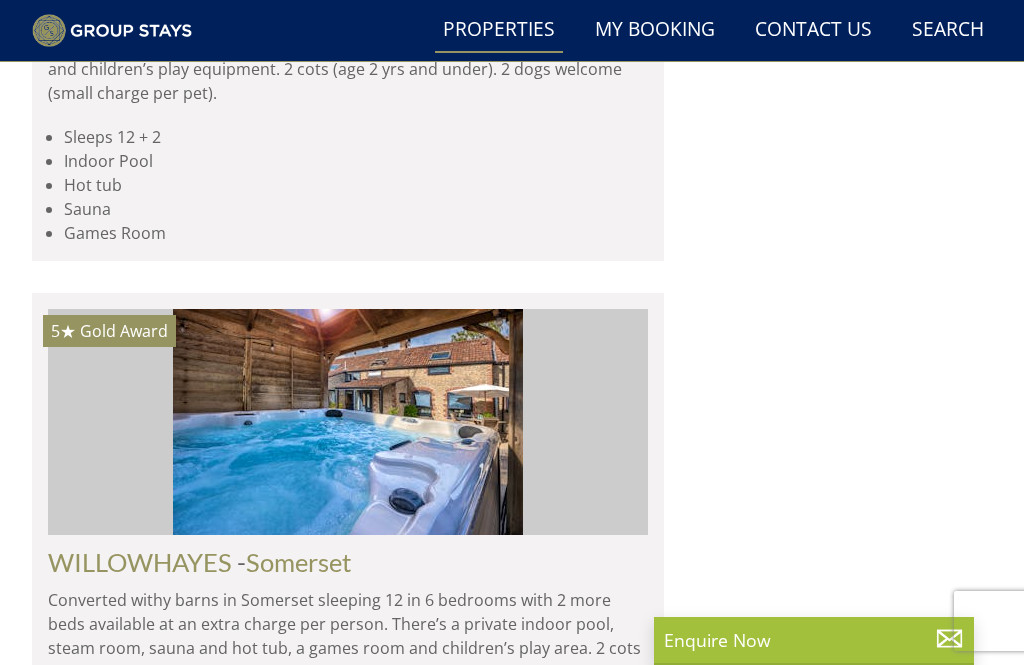click at bounding box center [4548, -423] 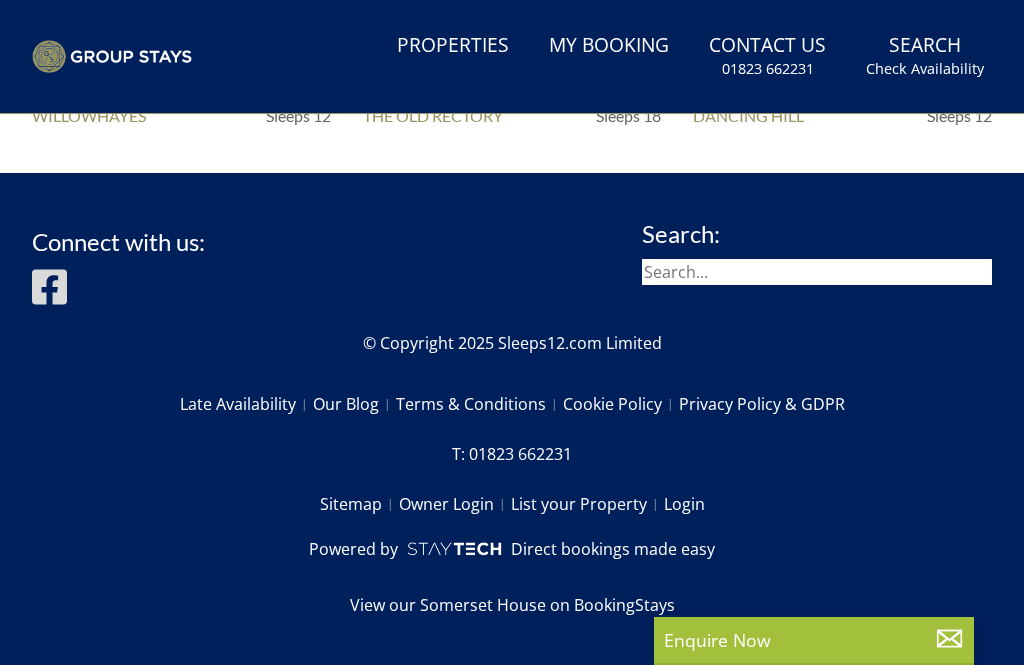 scroll 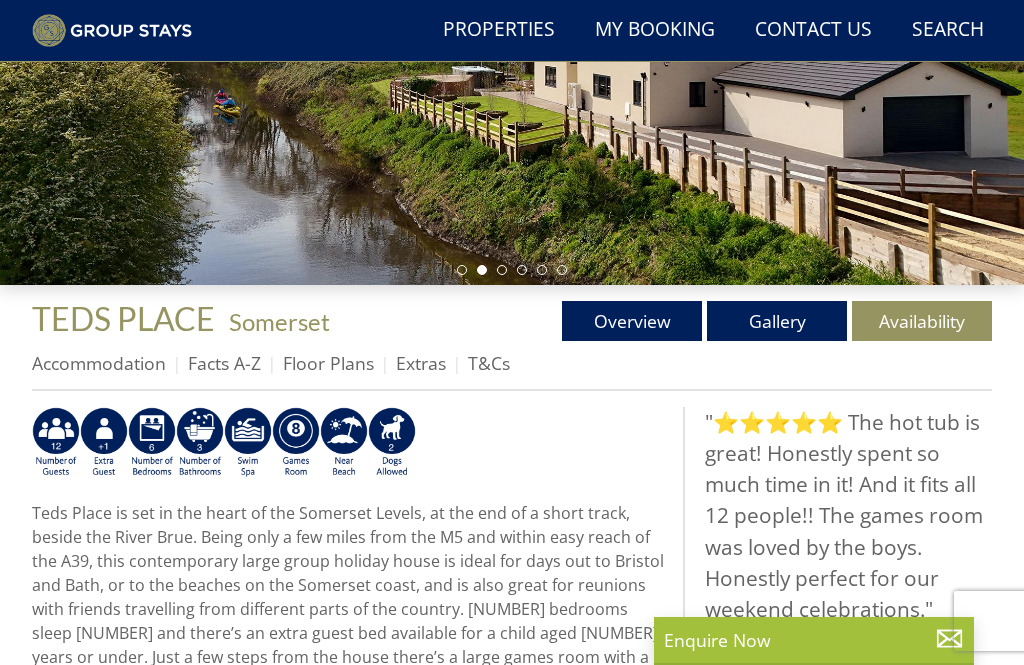 click on "Gallery" at bounding box center [777, 321] 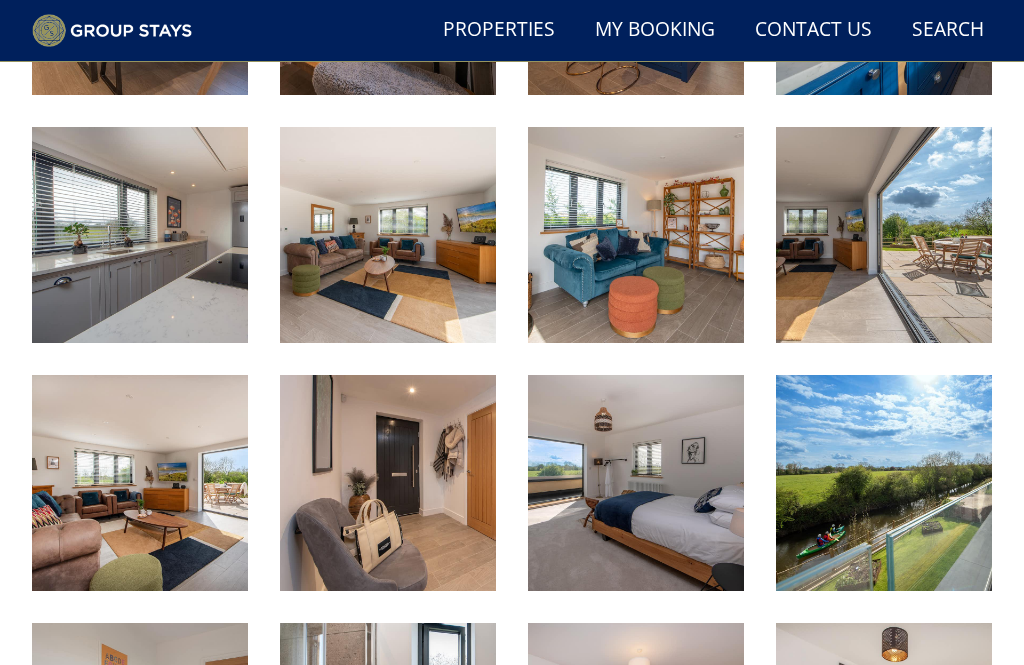scroll, scrollTop: 1419, scrollLeft: 0, axis: vertical 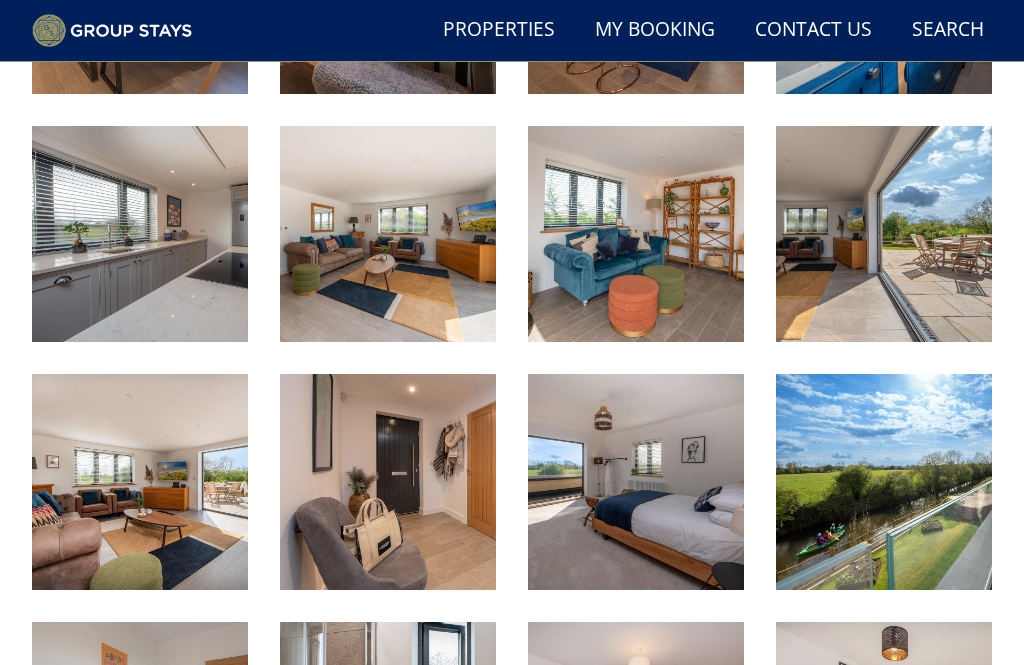 click at bounding box center [884, 482] 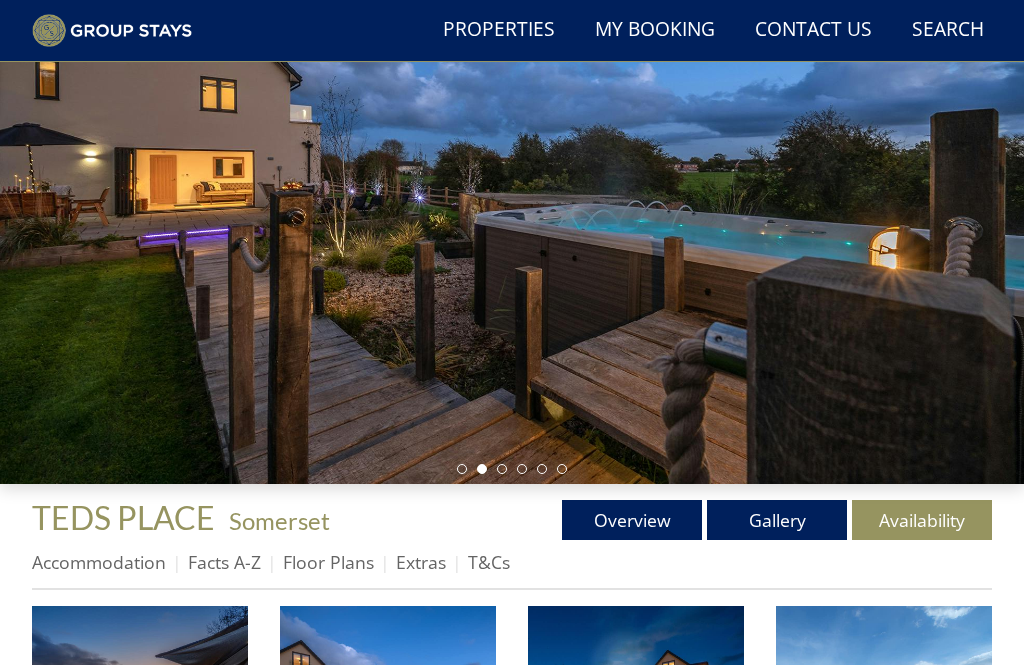 scroll, scrollTop: 223, scrollLeft: 0, axis: vertical 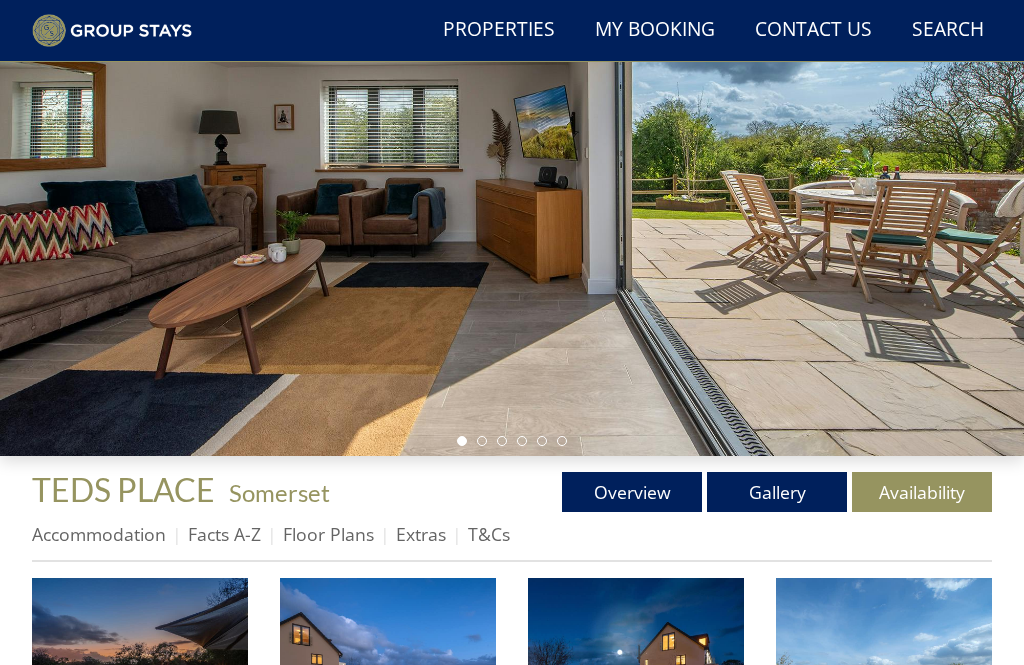 click on "Floor Plans" at bounding box center (328, 534) 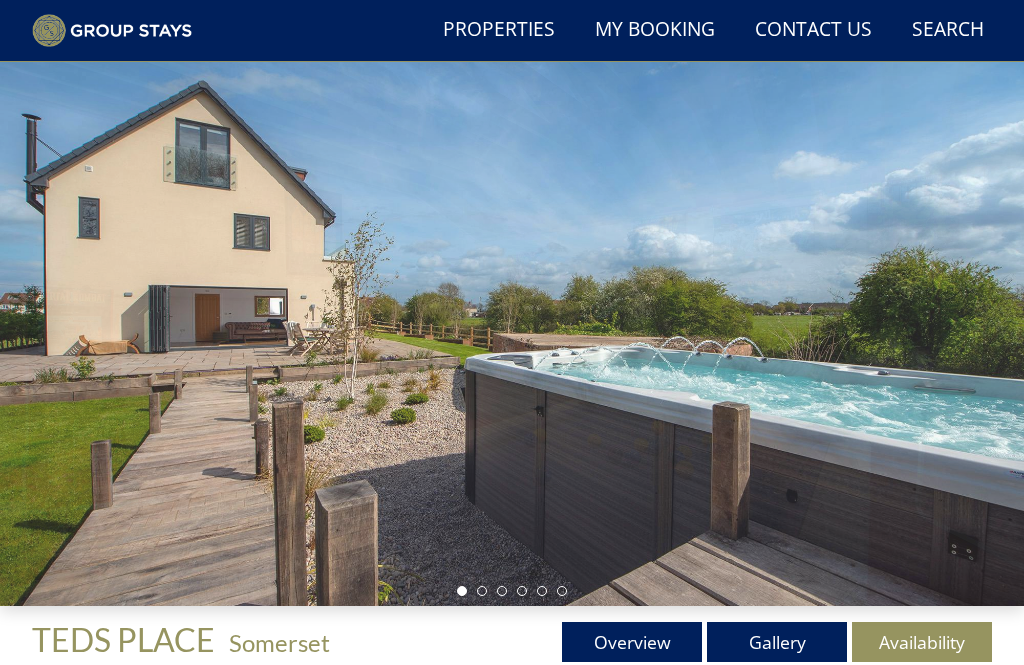 scroll, scrollTop: 0, scrollLeft: 0, axis: both 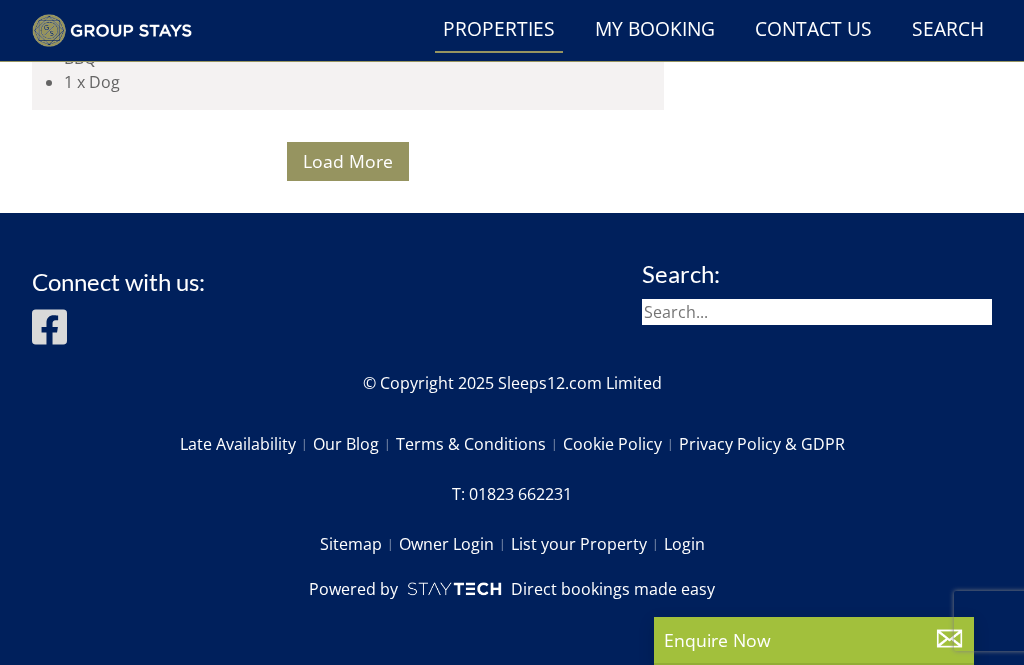 click on "Load More" at bounding box center (348, 161) 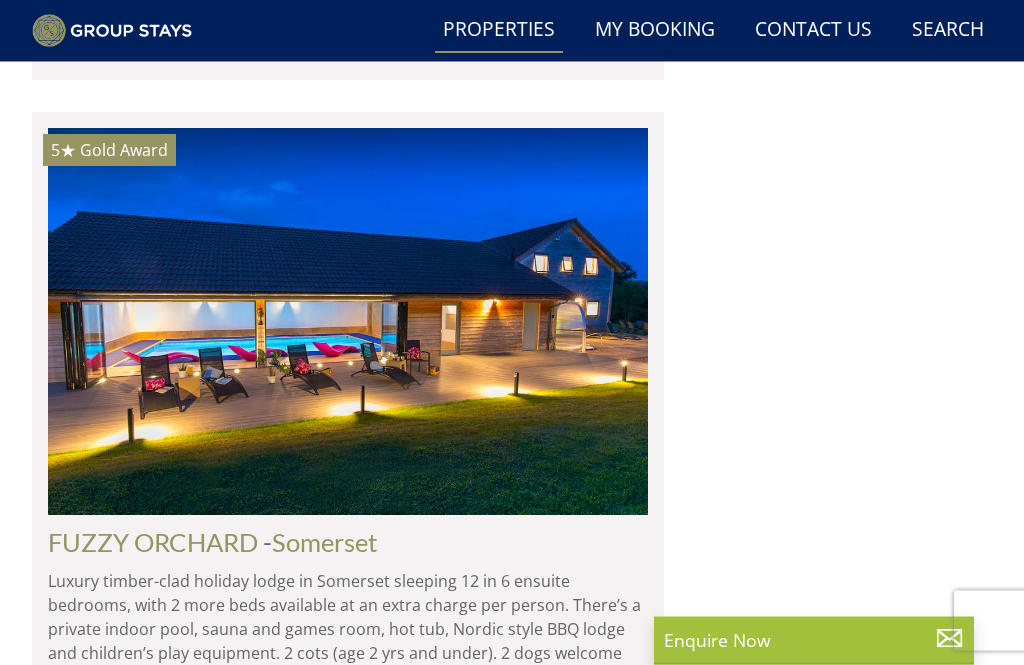 scroll, scrollTop: 4006, scrollLeft: 0, axis: vertical 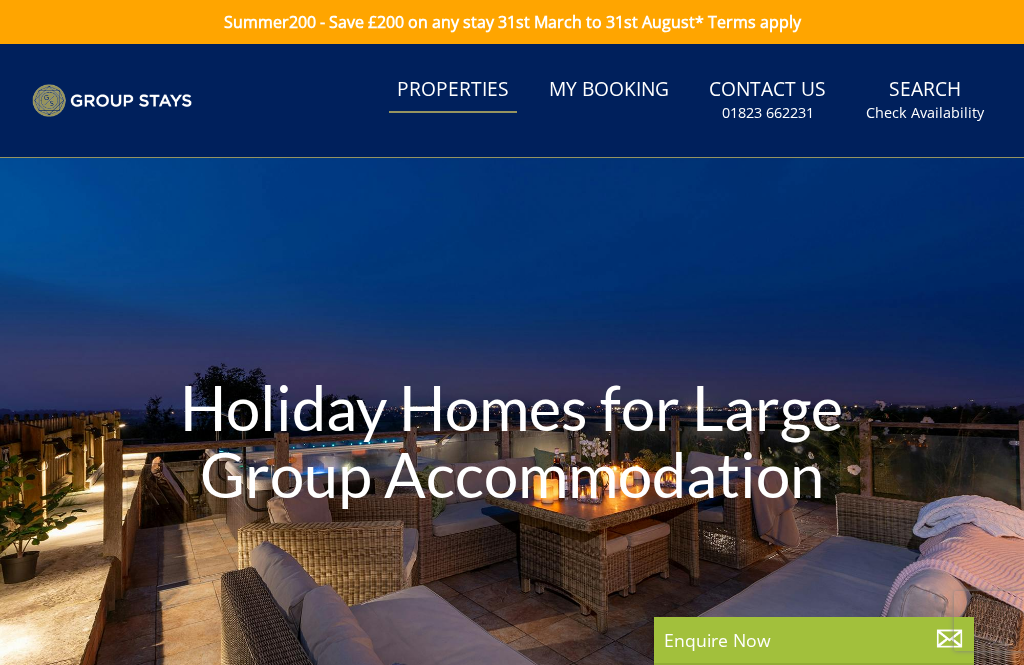 click on "Properties" at bounding box center [453, 90] 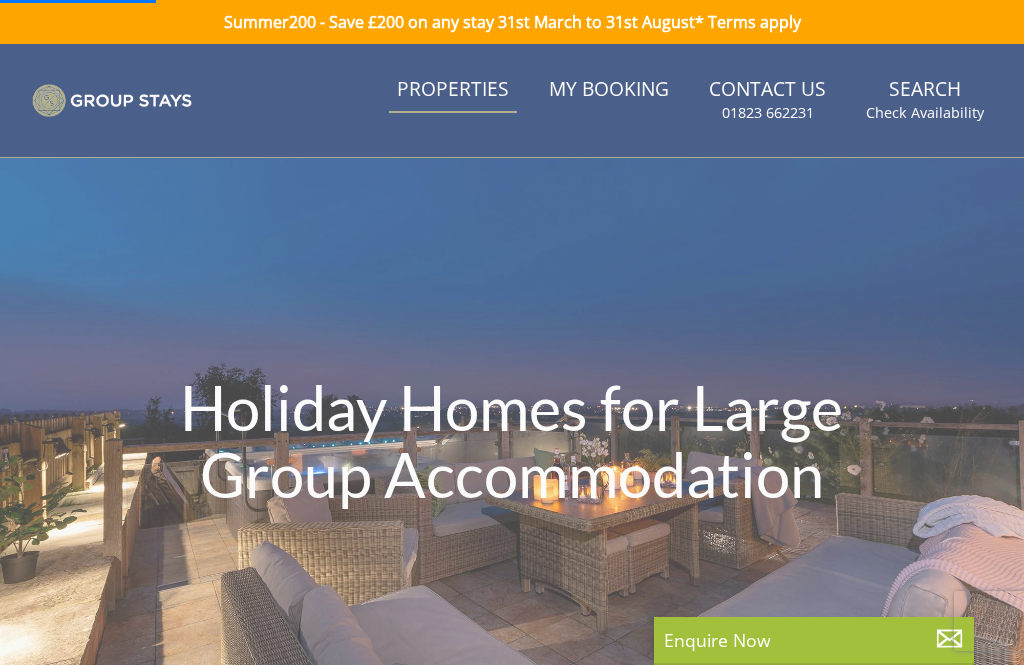 click on "Properties" at bounding box center [453, 90] 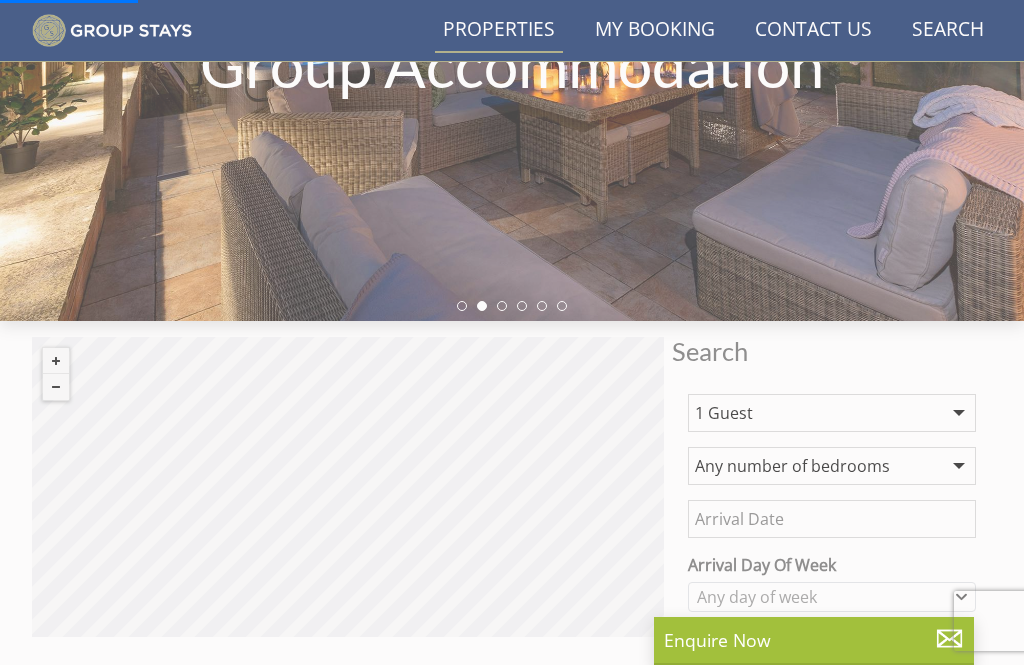 scroll, scrollTop: 449, scrollLeft: 0, axis: vertical 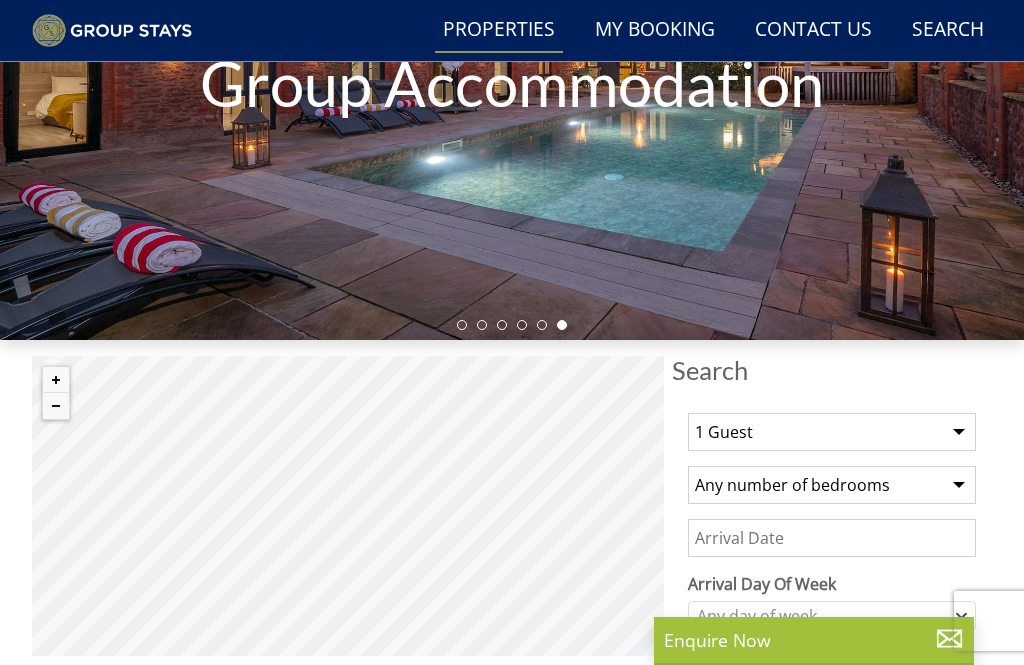 click on "1 Guest
2 Guests
3 Guests
4 Guests
5 Guests
6 Guests
7 Guests
8 Guests
9 Guests
10 Guests
11 Guests
12 Guests
13 Guests
14 Guests
15 Guests
16 Guests
17 Guests
18 Guests
19 Guests
20 Guests
21 Guests
22 Guests
23 Guests
24 Guests
25 Guests
26 Guests
27 Guests
28 Guests
29 Guests
30 Guests
31 Guests
32 Guests" at bounding box center (832, 432) 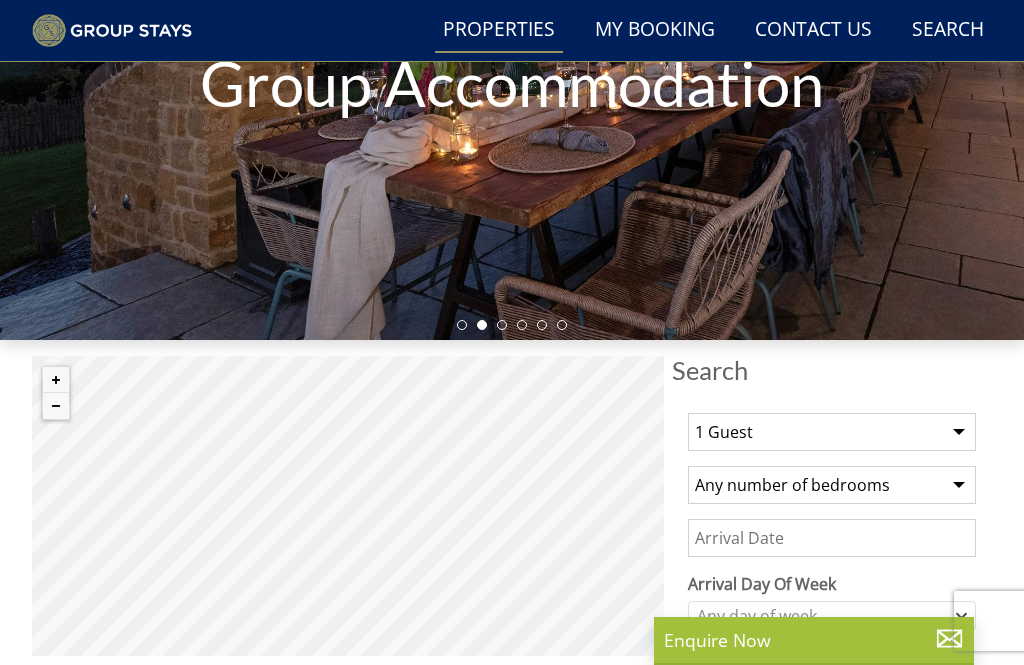 select on "10" 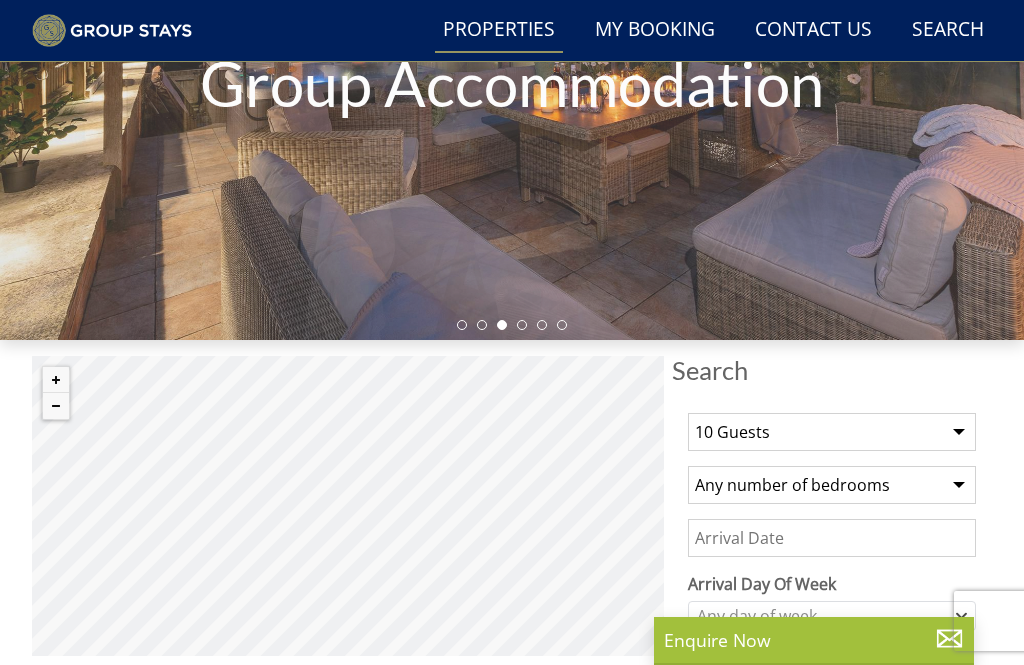 click on "Any number of bedrooms
4 Bedrooms
5 Bedrooms
6 Bedrooms
7 Bedrooms
8 Bedrooms
9 Bedrooms
10 Bedrooms
11 Bedrooms
12 Bedrooms
13 Bedrooms
14 Bedrooms
15 Bedrooms
16 Bedrooms" at bounding box center (832, 485) 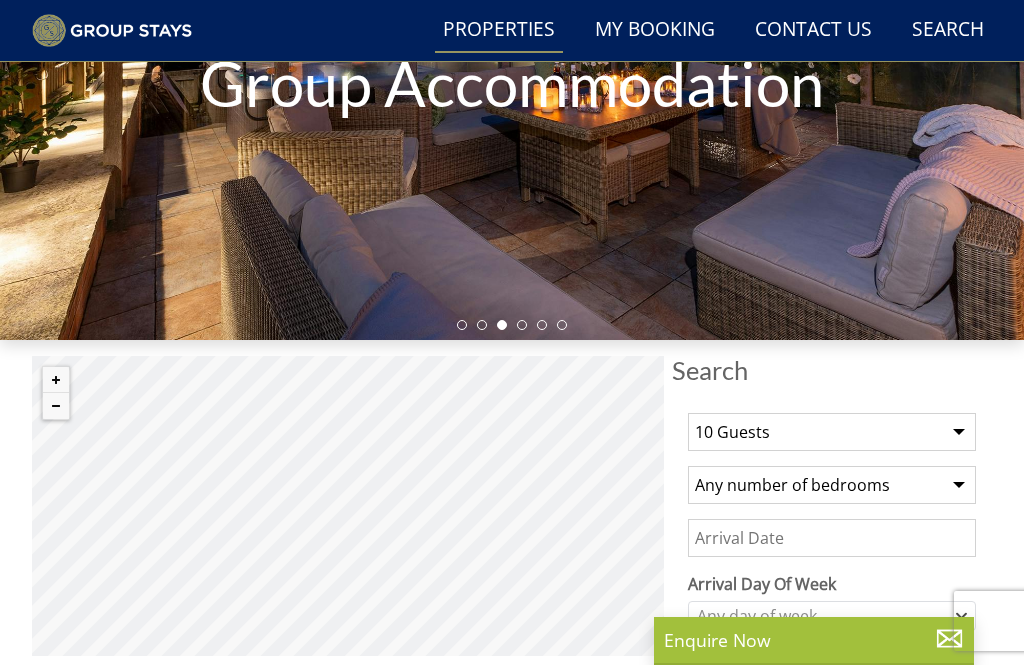 select on "5" 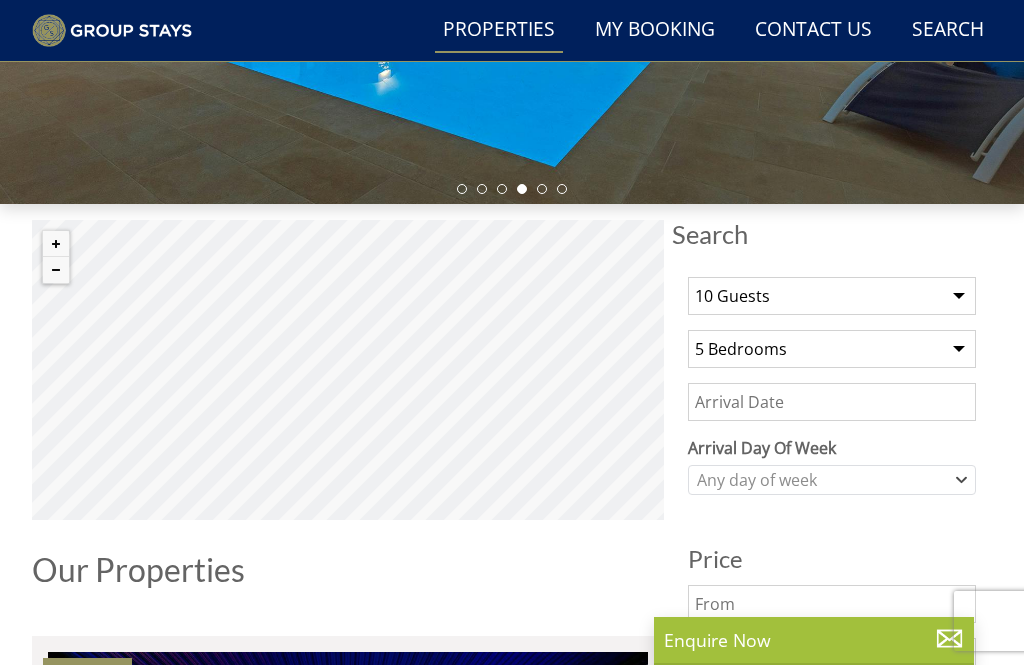 scroll, scrollTop: 474, scrollLeft: 0, axis: vertical 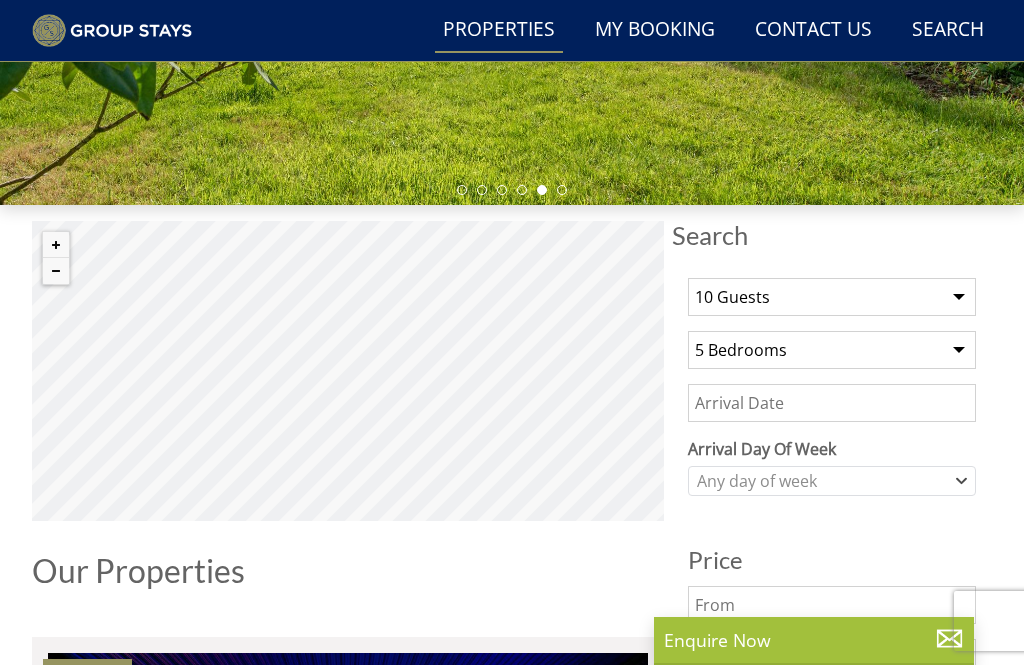 click on "Date" at bounding box center [832, 403] 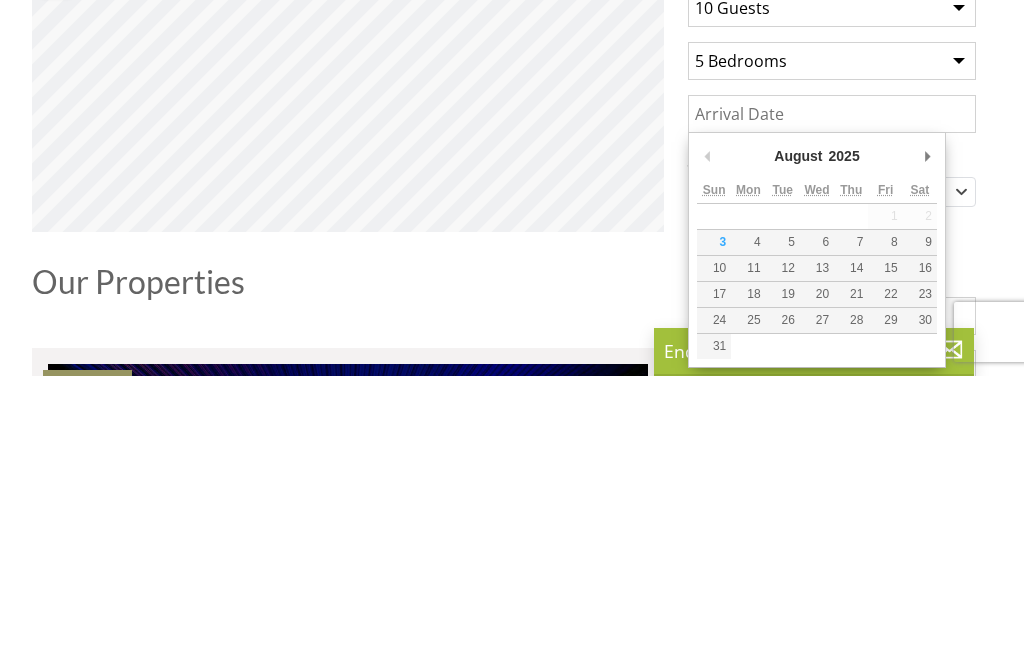 type on "08/08/2025" 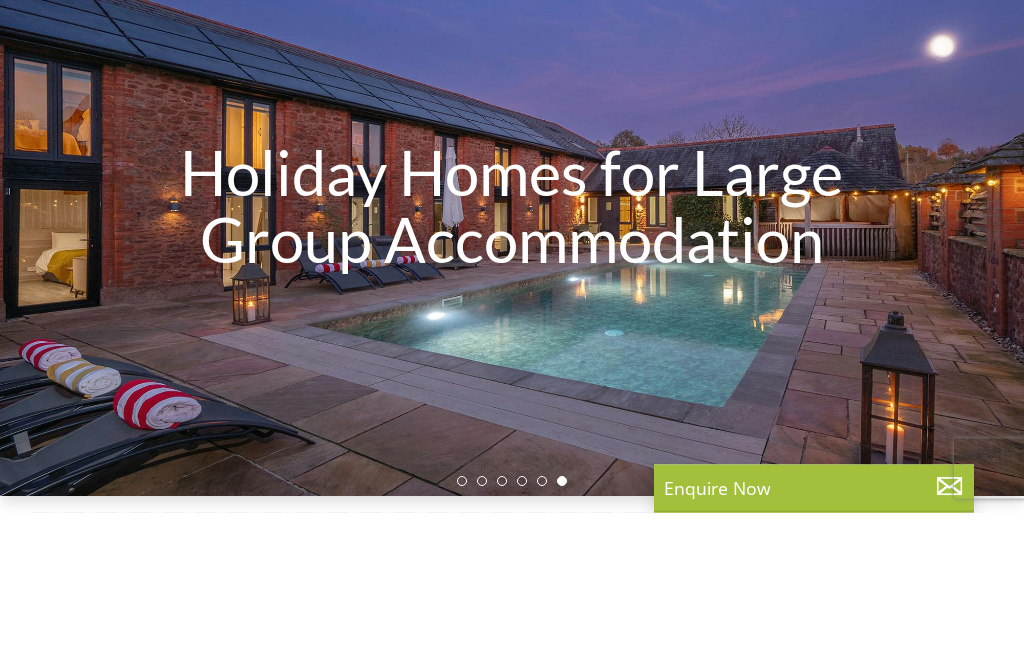 scroll, scrollTop: 0, scrollLeft: 0, axis: both 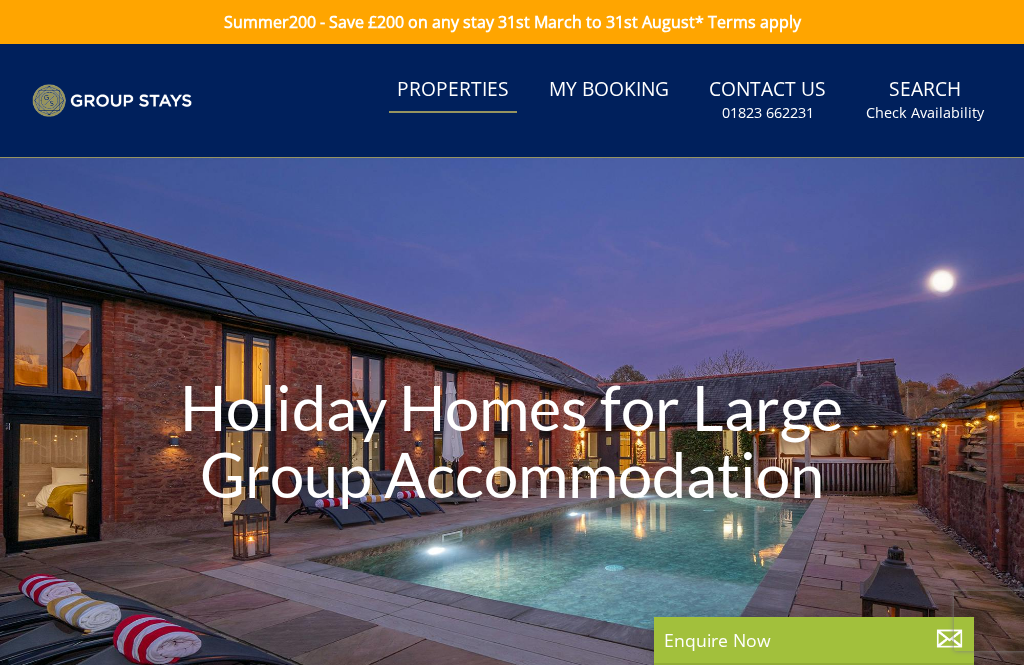 click on "Properties" at bounding box center (453, 90) 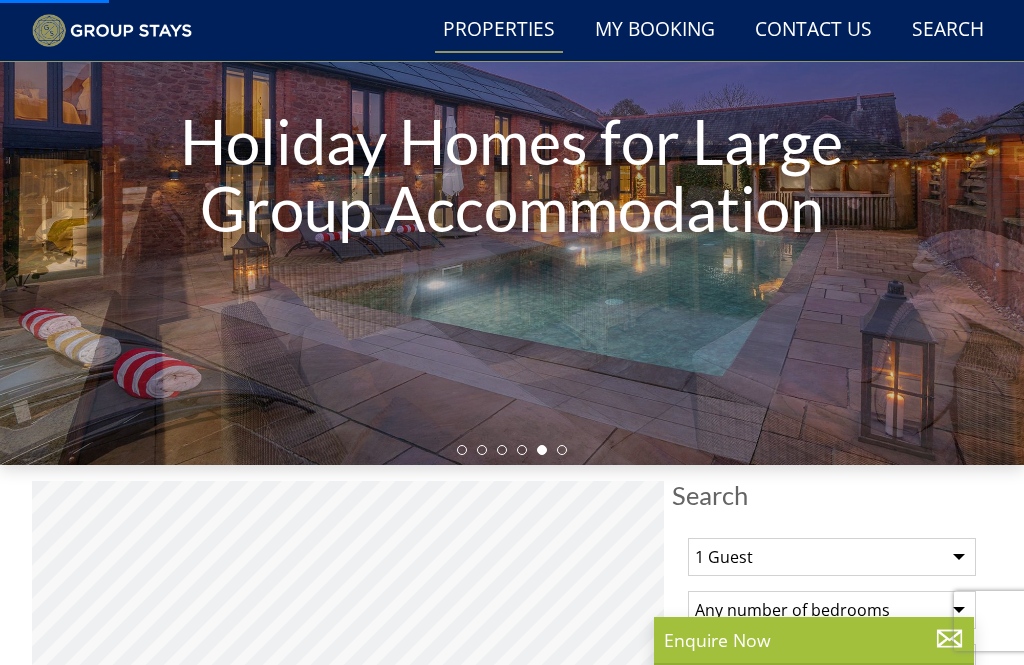 scroll, scrollTop: 503, scrollLeft: 0, axis: vertical 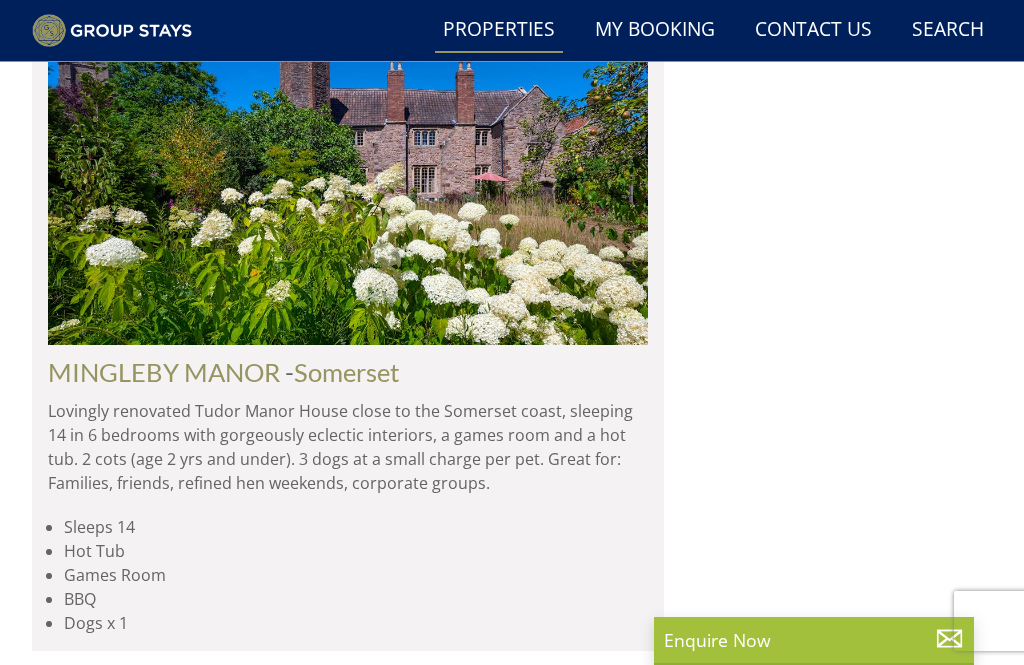 click at bounding box center [348, 151] 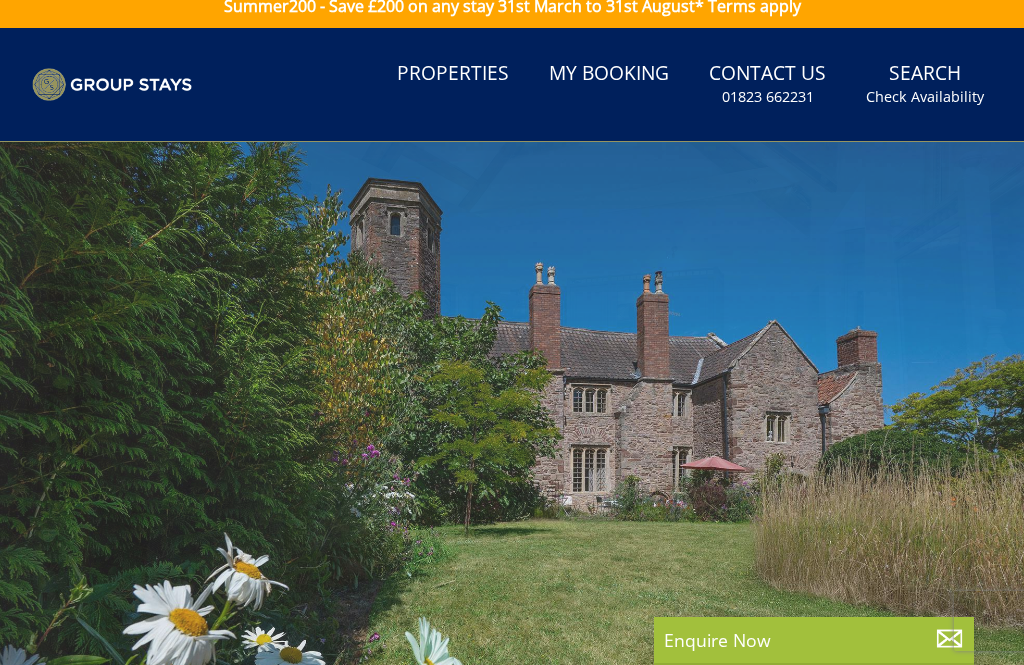 scroll, scrollTop: 71, scrollLeft: 0, axis: vertical 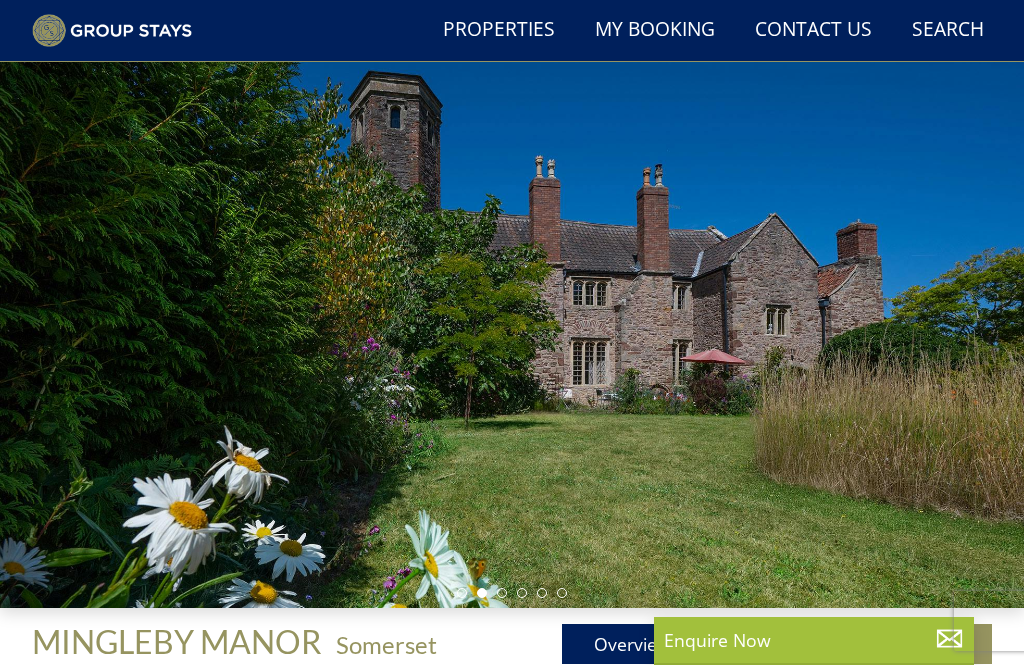 click on "Gallery" at bounding box center (777, 644) 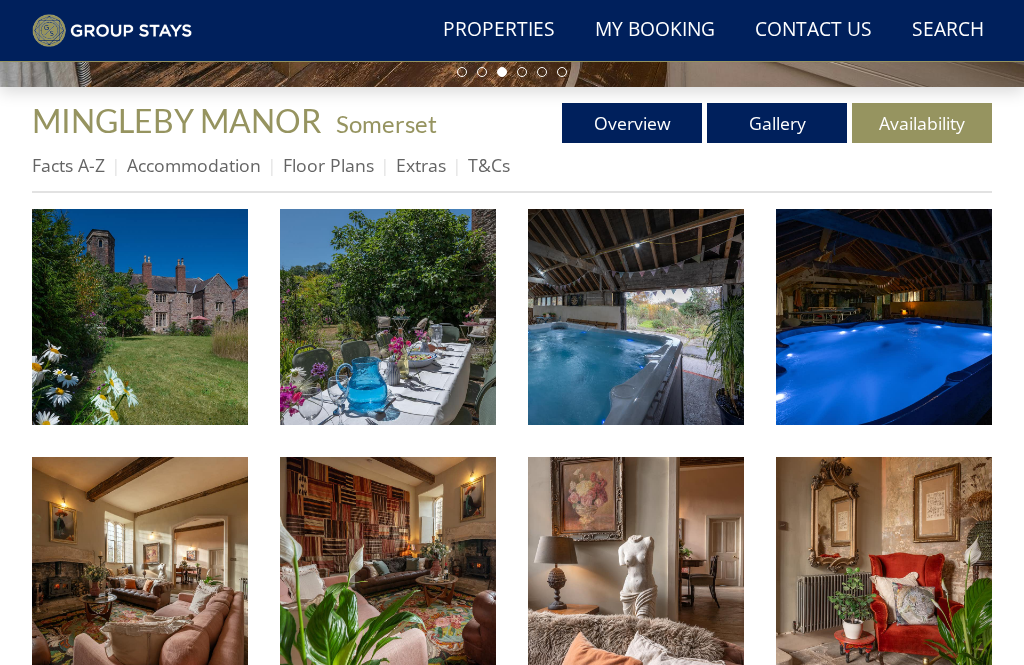 scroll, scrollTop: 697, scrollLeft: 0, axis: vertical 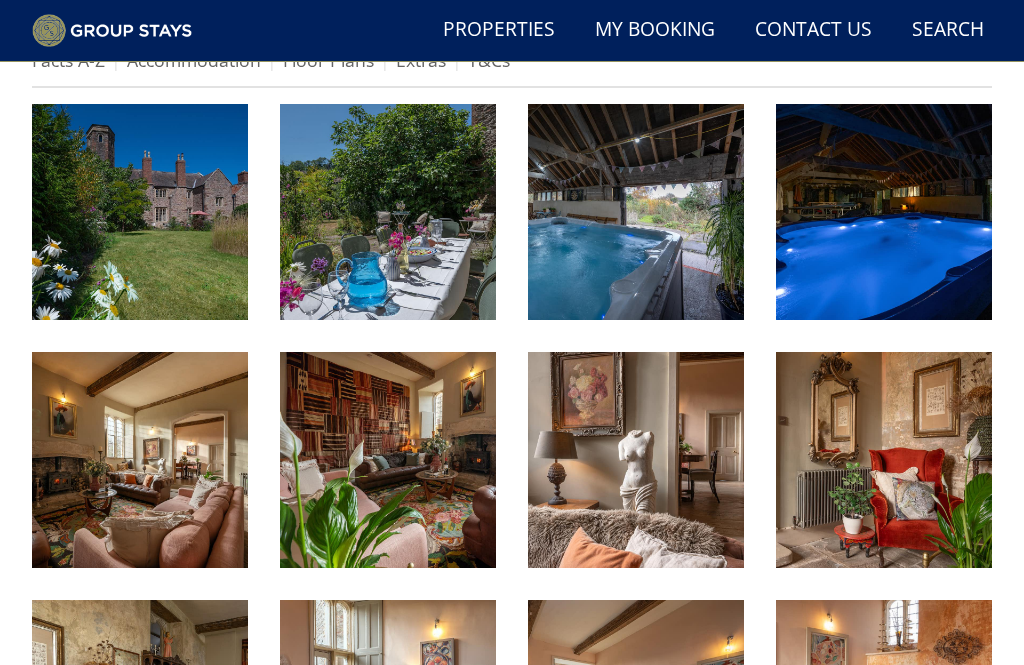click at bounding box center (636, 460) 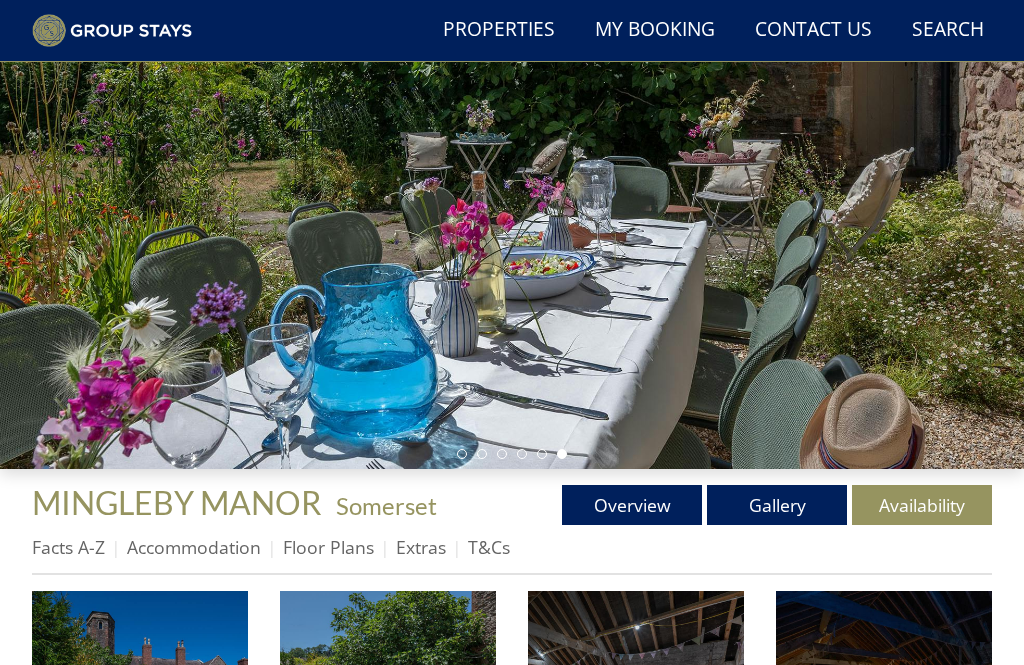 scroll, scrollTop: 0, scrollLeft: 0, axis: both 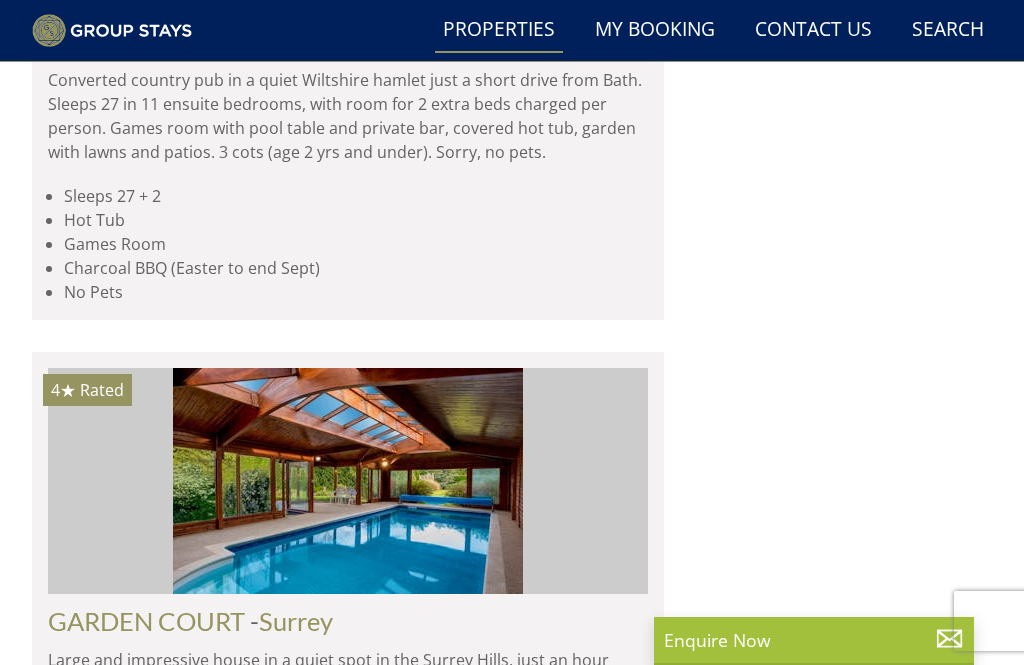 click at bounding box center [348, -1999] 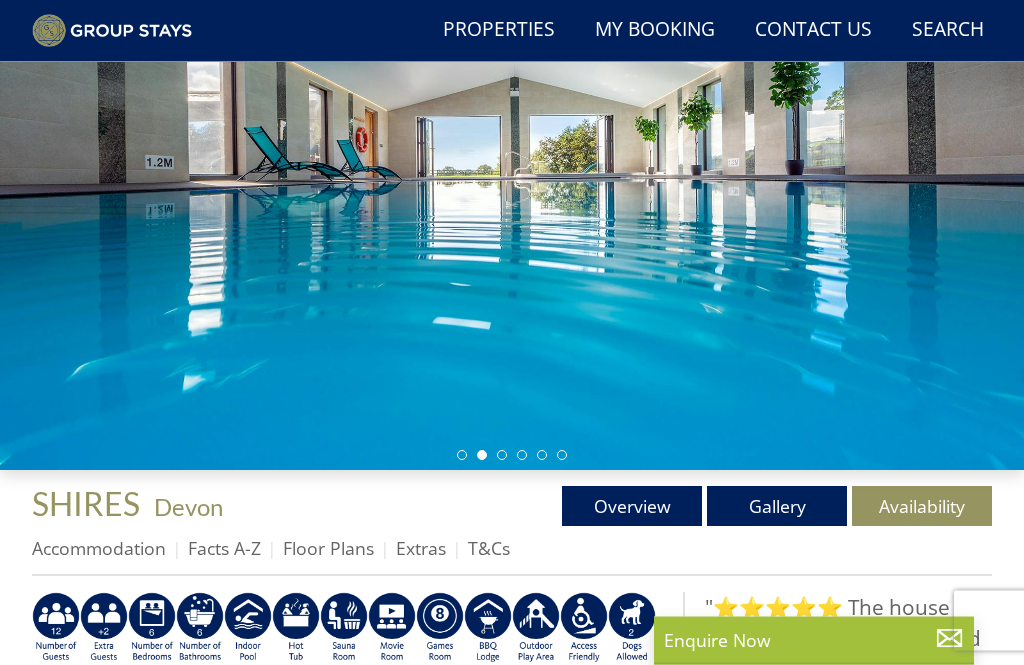 scroll, scrollTop: 209, scrollLeft: 0, axis: vertical 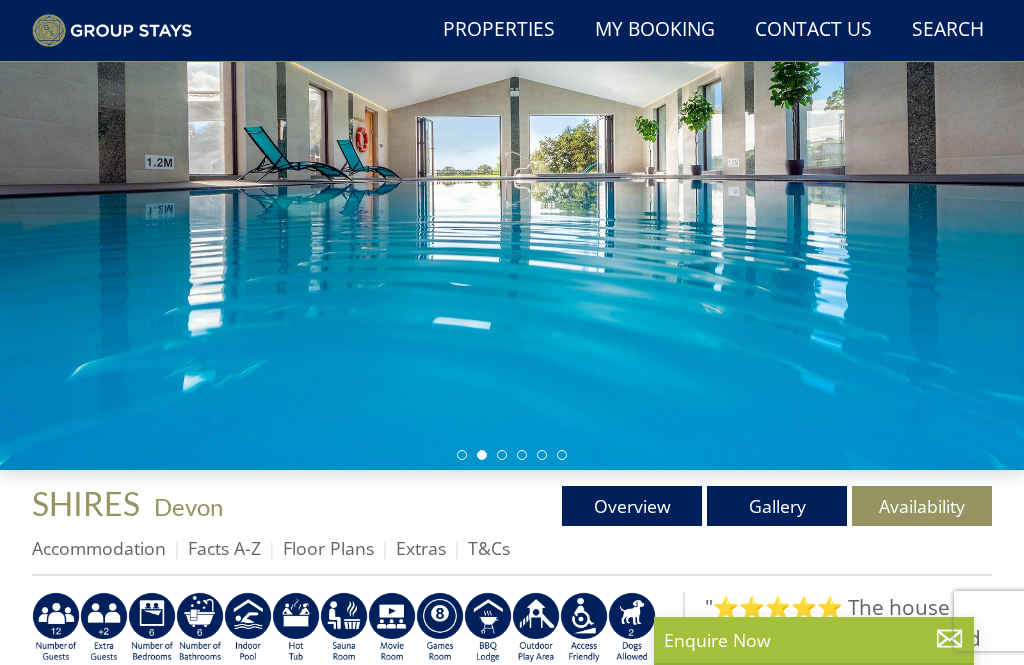click on "Gallery" at bounding box center [777, 506] 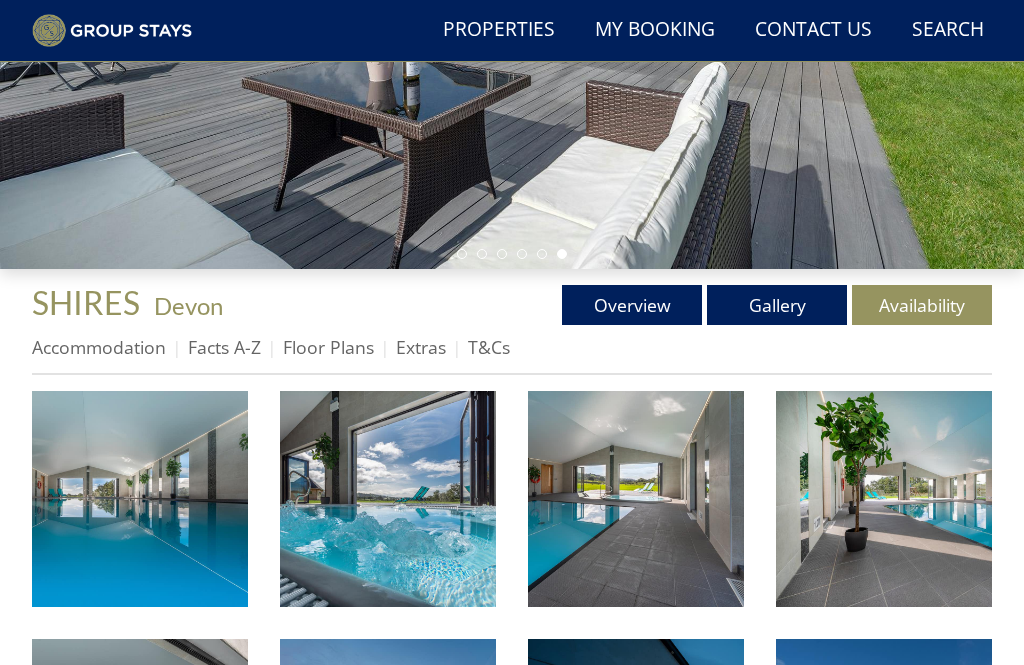 scroll, scrollTop: 410, scrollLeft: 0, axis: vertical 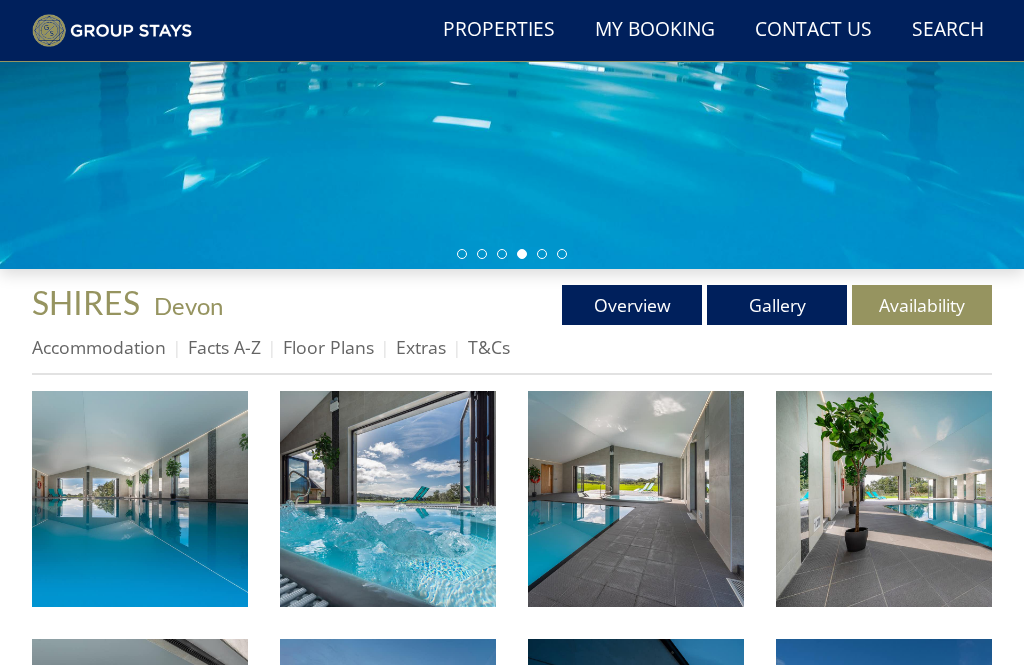 click on "Shires - A very impressive spa hall with infinity pool, hot tub and sauna
Shires - The hot tub is indoors so can be used year round
Shires - The infinity pool in the spa hall
Shires - Holiday House for 14 in Devon, with private pool and hot tub
Shires - Large group accommodation with the most amazing private pool
Shire - What Luxury
Shires - Wow! There's an amazing spa hall with a sunken hot tub, infinity pool and sauna.
Shires - A contemporary timber-clad holiday house for 14 with a private pool, hot tub and sauna" at bounding box center [512, 1367] 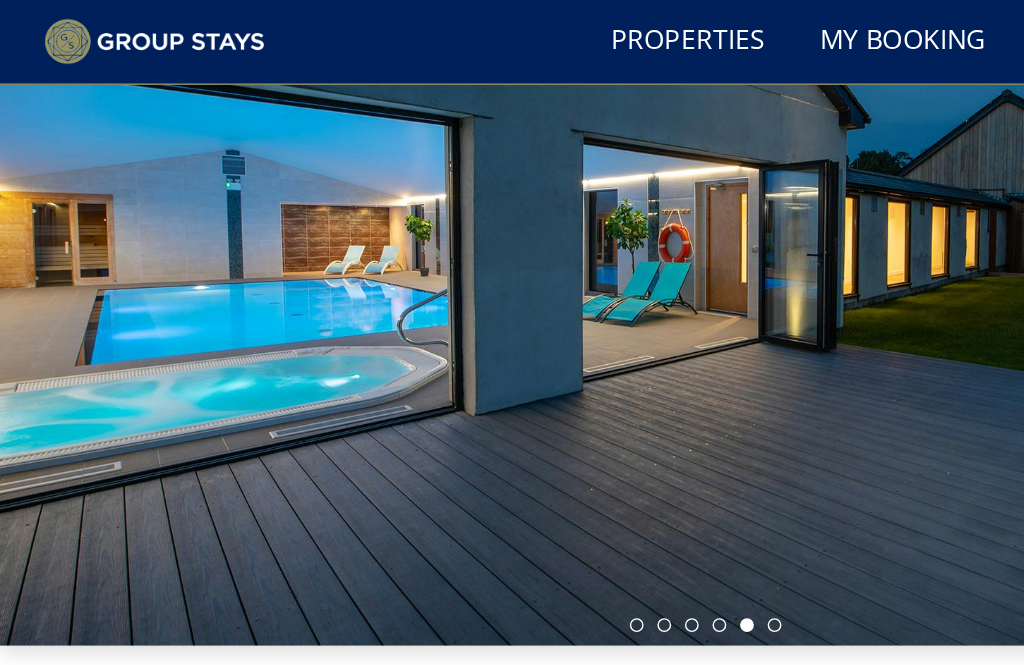scroll, scrollTop: 0, scrollLeft: 0, axis: both 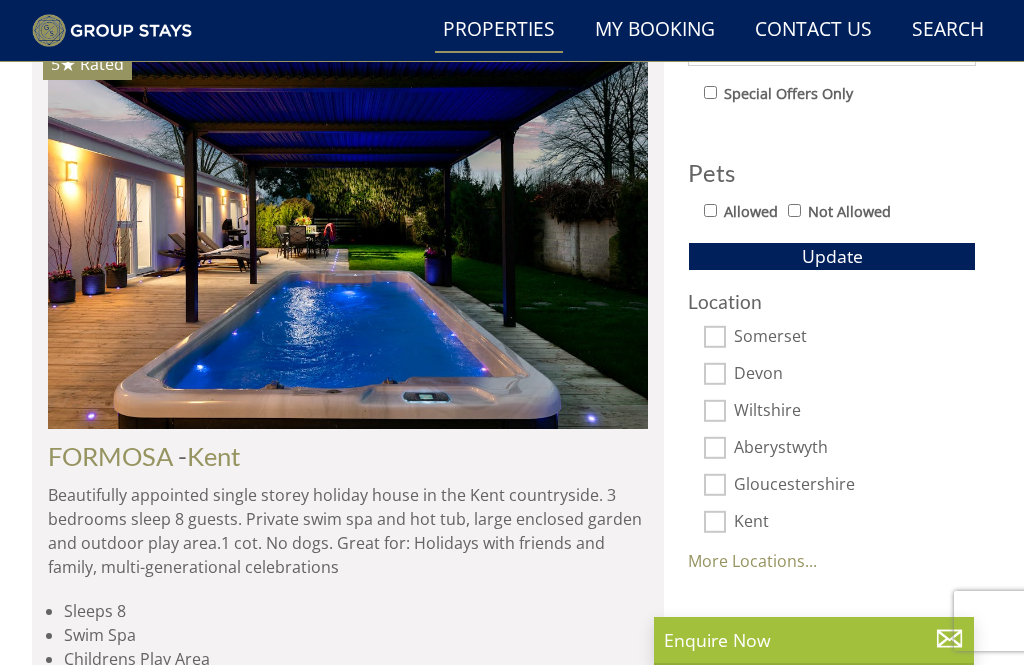 click on "More Locations..." at bounding box center [752, 561] 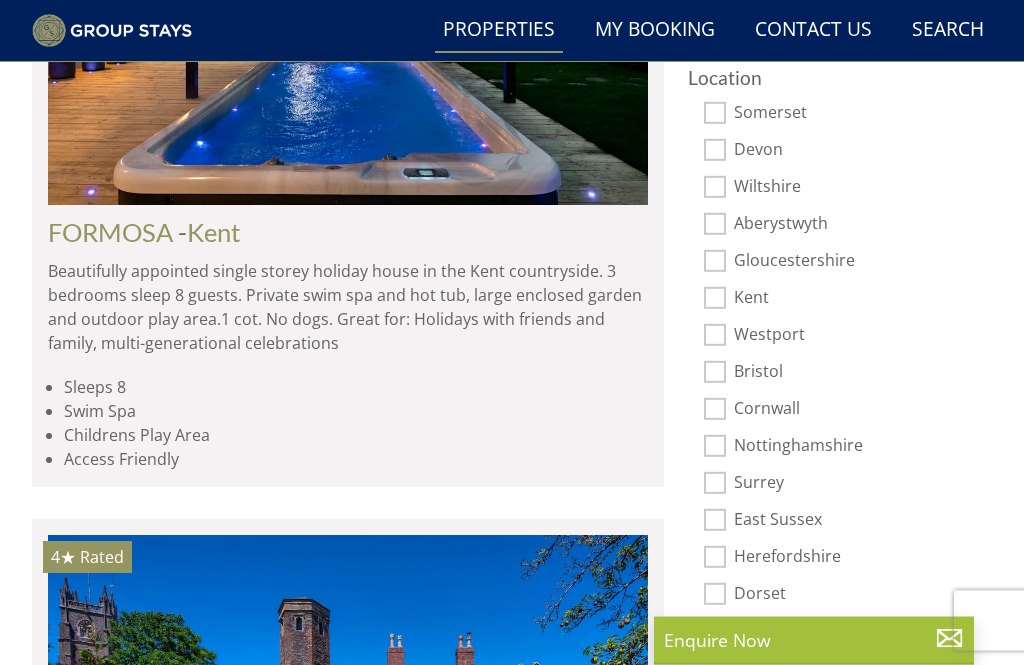 scroll, scrollTop: 1305, scrollLeft: 0, axis: vertical 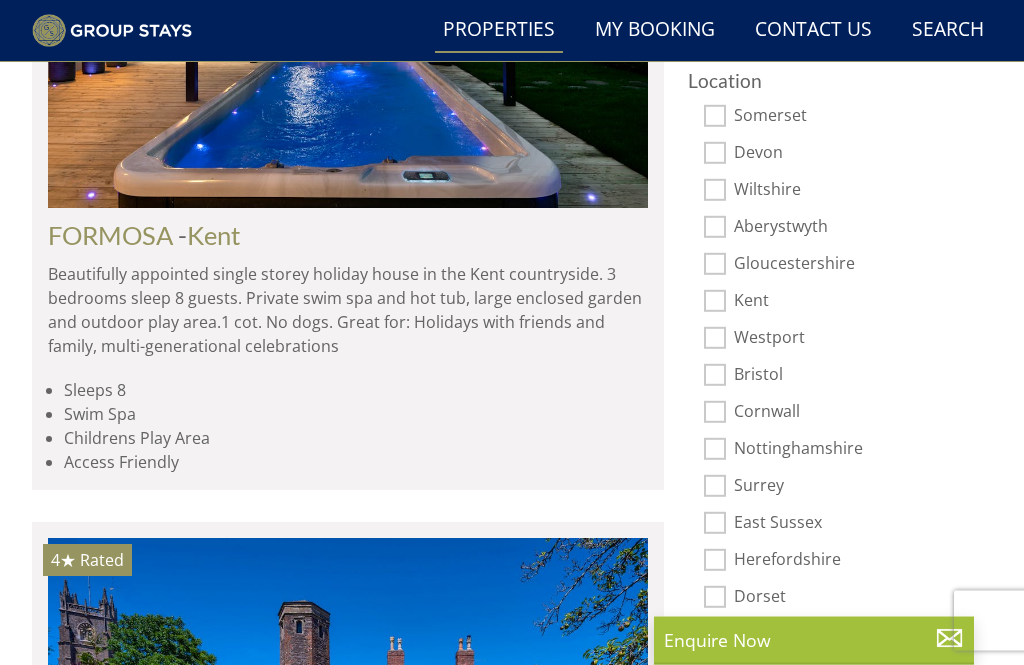 click on "Dorset" at bounding box center [715, 598] 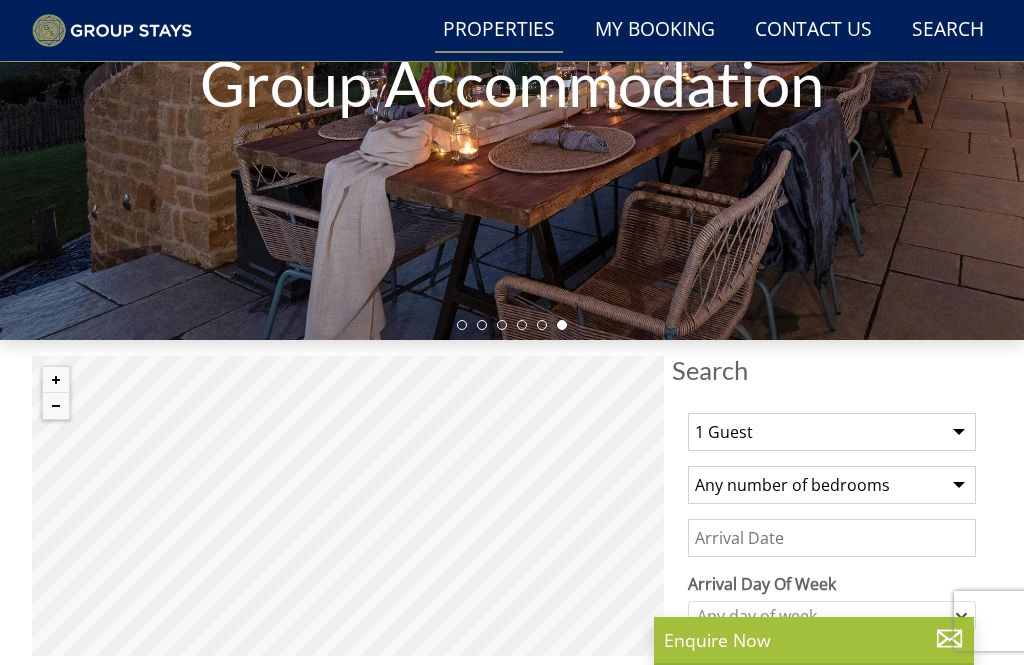 scroll, scrollTop: 338, scrollLeft: 0, axis: vertical 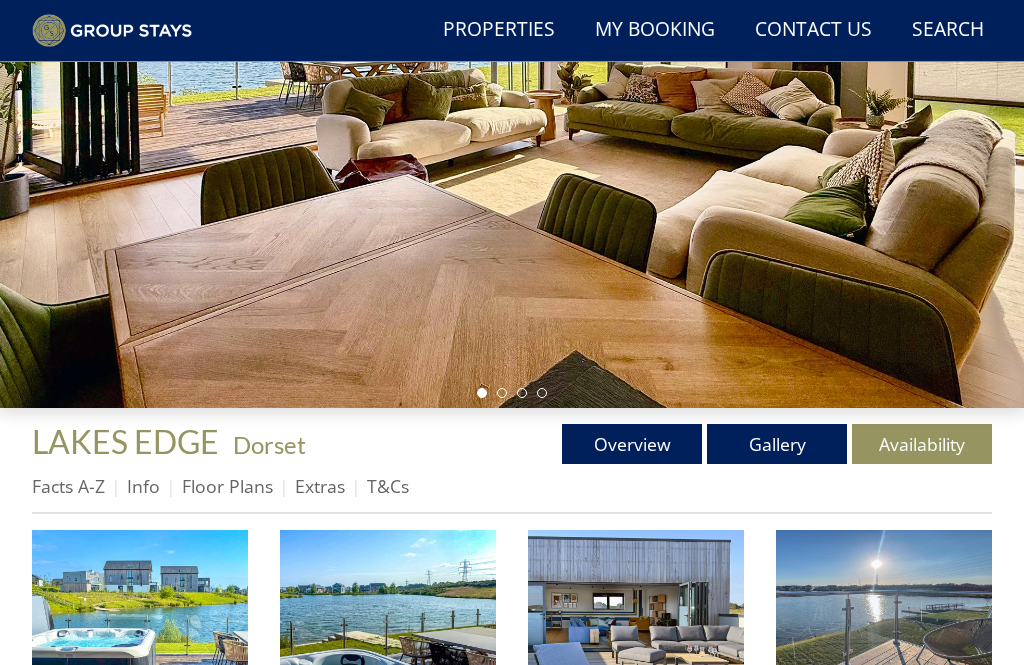 click on "Info" at bounding box center (154, 486) 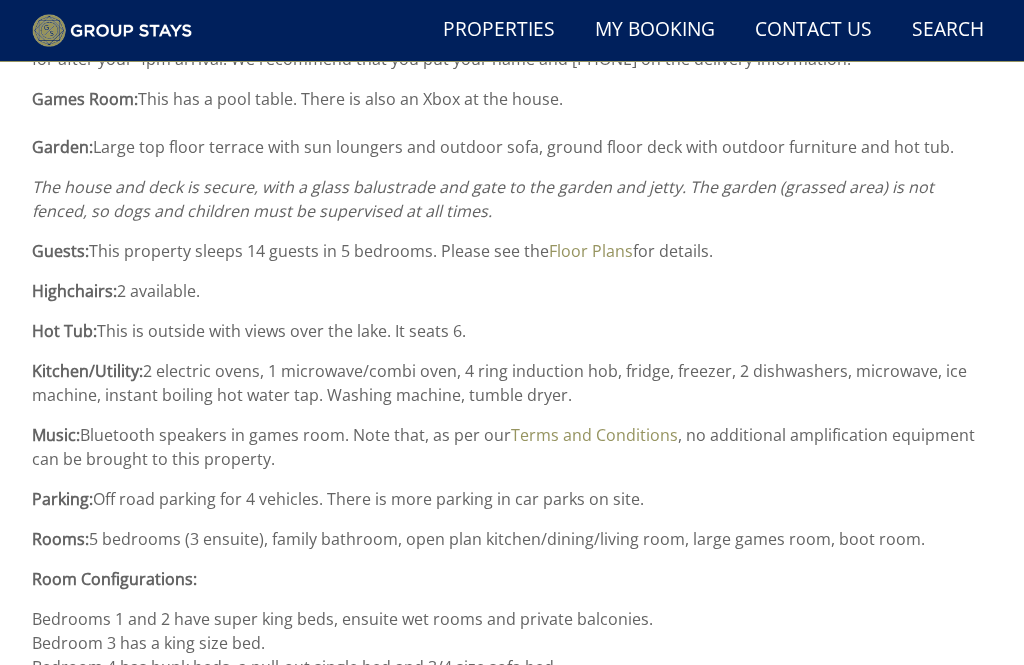 scroll, scrollTop: 1796, scrollLeft: 0, axis: vertical 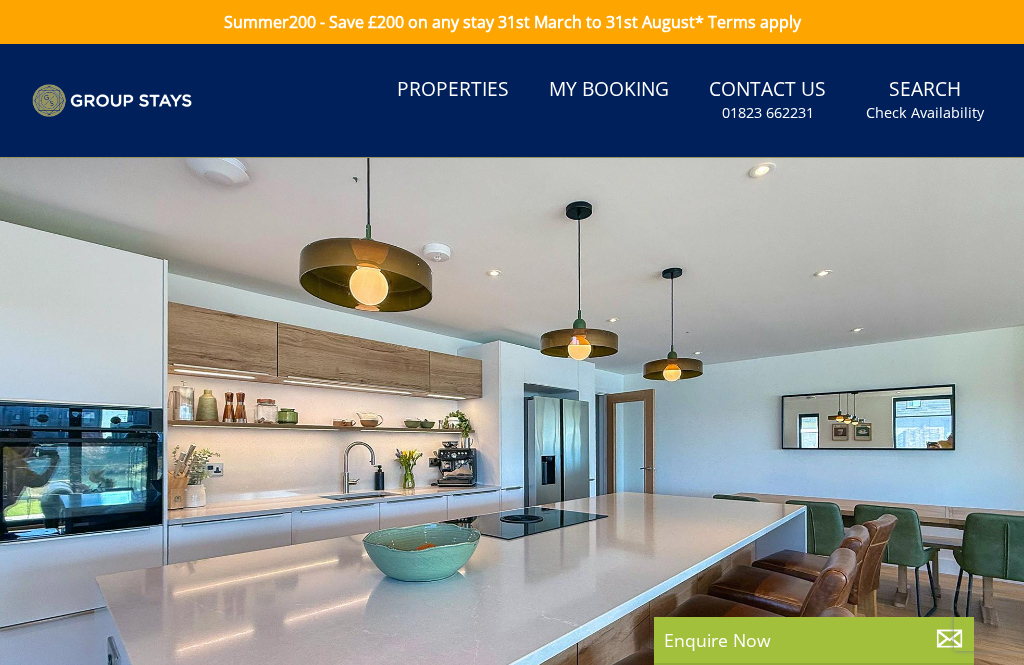 click on "Properties" at bounding box center (453, 90) 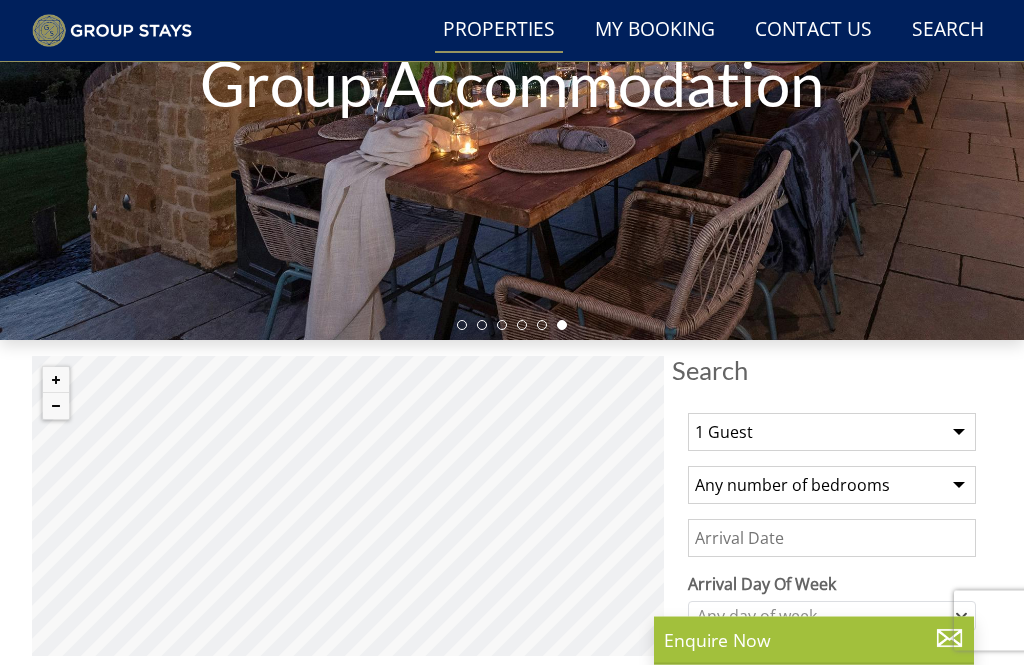 scroll, scrollTop: 339, scrollLeft: 0, axis: vertical 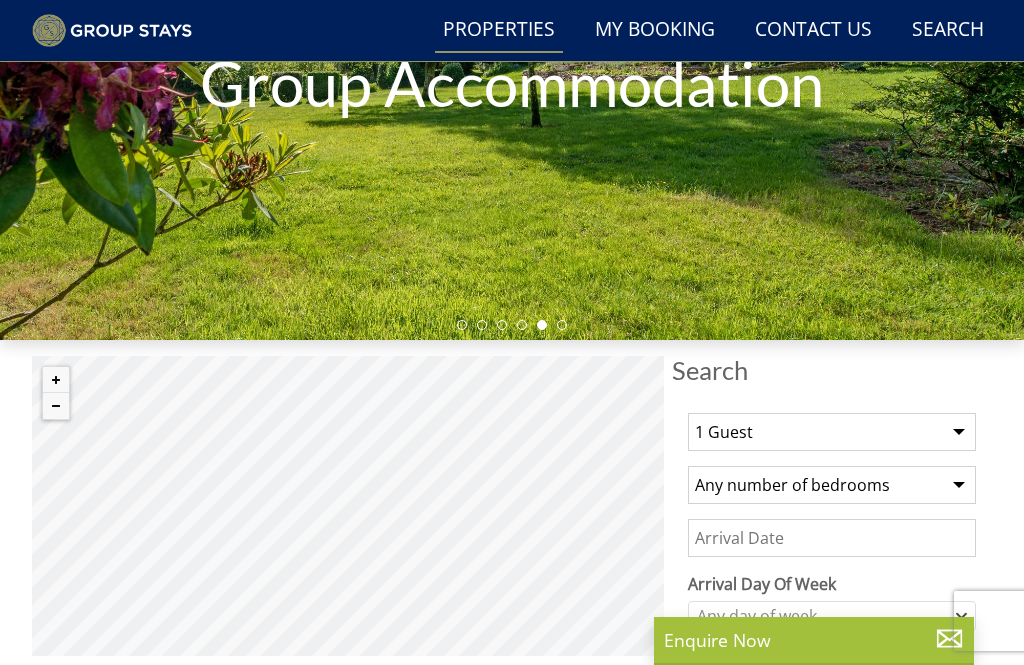 click on "1 Guest
2 Guests
3 Guests
4 Guests
5 Guests
6 Guests
7 Guests
8 Guests
9 Guests
10 Guests
11 Guests
12 Guests
13 Guests
14 Guests
15 Guests
16 Guests
17 Guests
18 Guests
19 Guests
20 Guests
21 Guests
22 Guests
23 Guests
24 Guests
25 Guests
26 Guests
27 Guests
28 Guests
29 Guests
30 Guests
31 Guests
32 Guests" at bounding box center [832, 432] 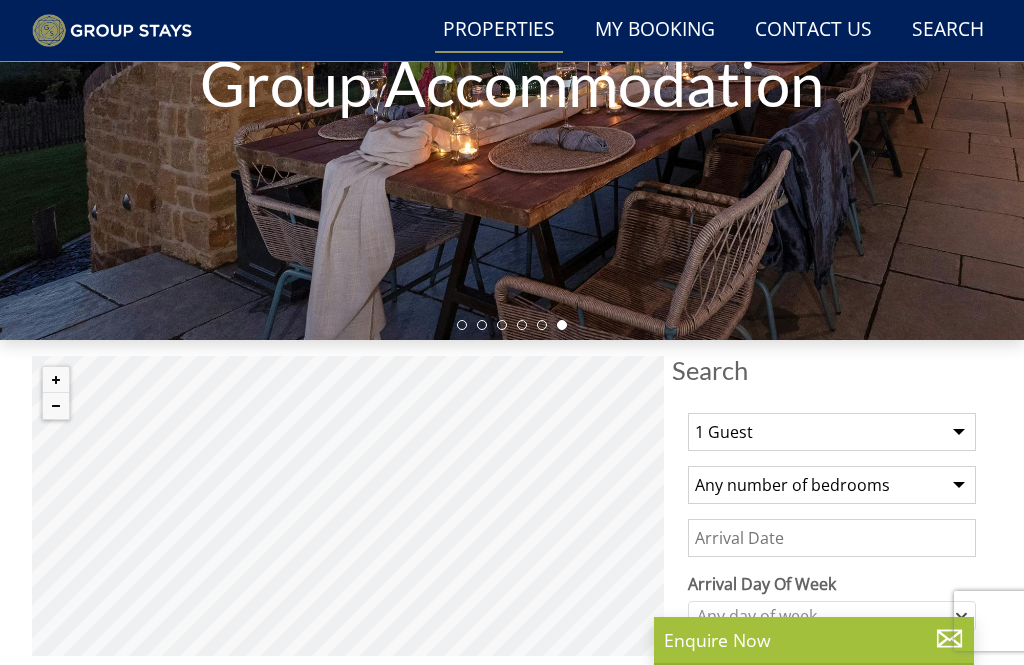 select on "10" 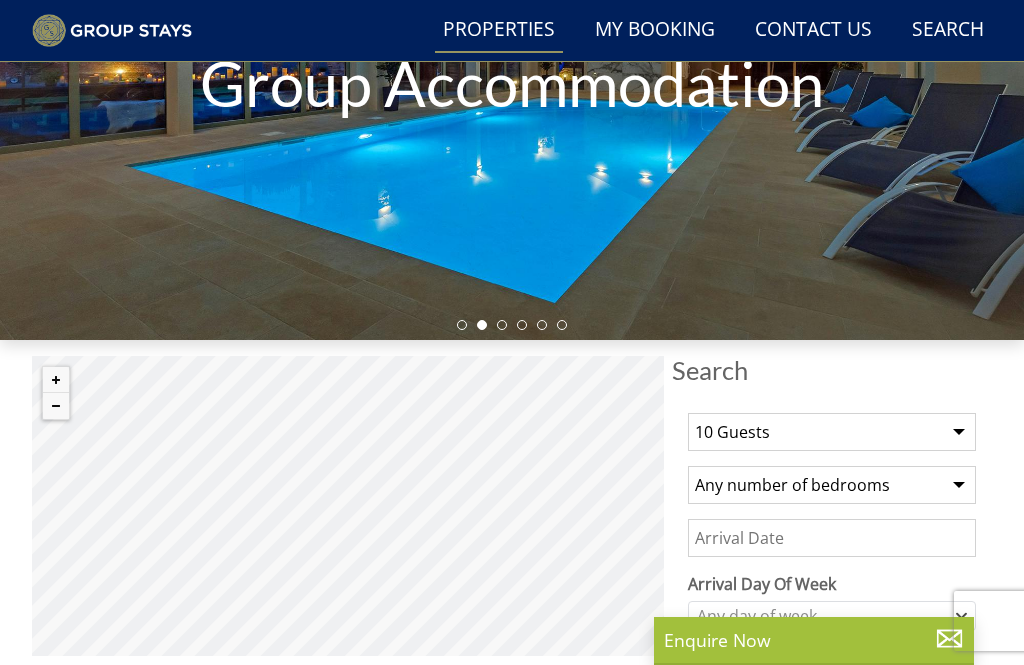 click on "Any number of bedrooms
4 Bedrooms
5 Bedrooms
6 Bedrooms
7 Bedrooms
8 Bedrooms
9 Bedrooms
10 Bedrooms
11 Bedrooms
12 Bedrooms
13 Bedrooms
14 Bedrooms
15 Bedrooms
16 Bedrooms" at bounding box center (832, 485) 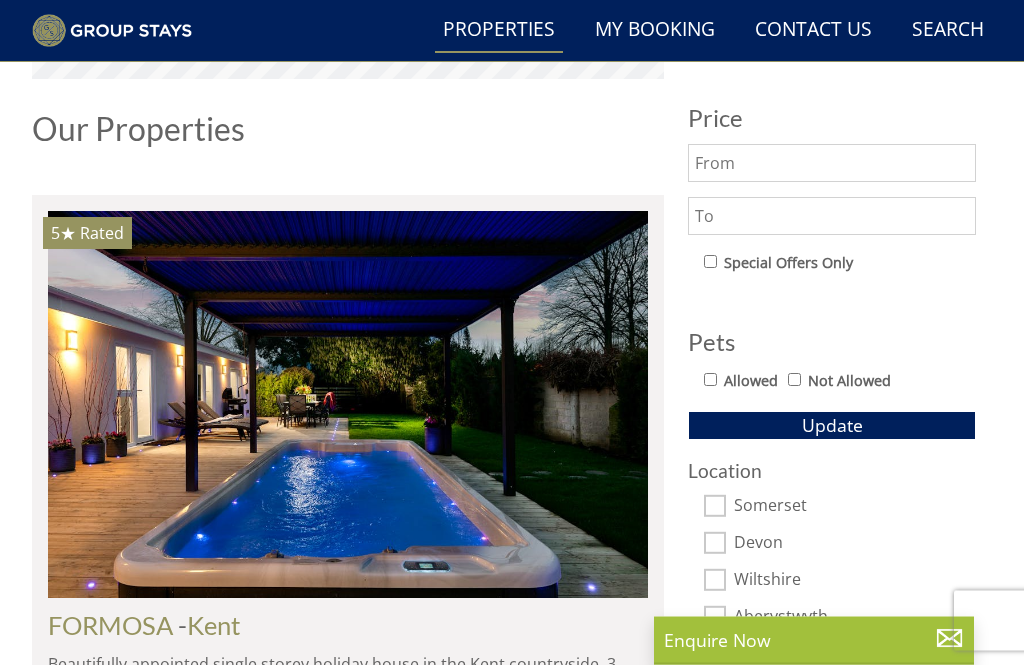 scroll, scrollTop: 916, scrollLeft: 0, axis: vertical 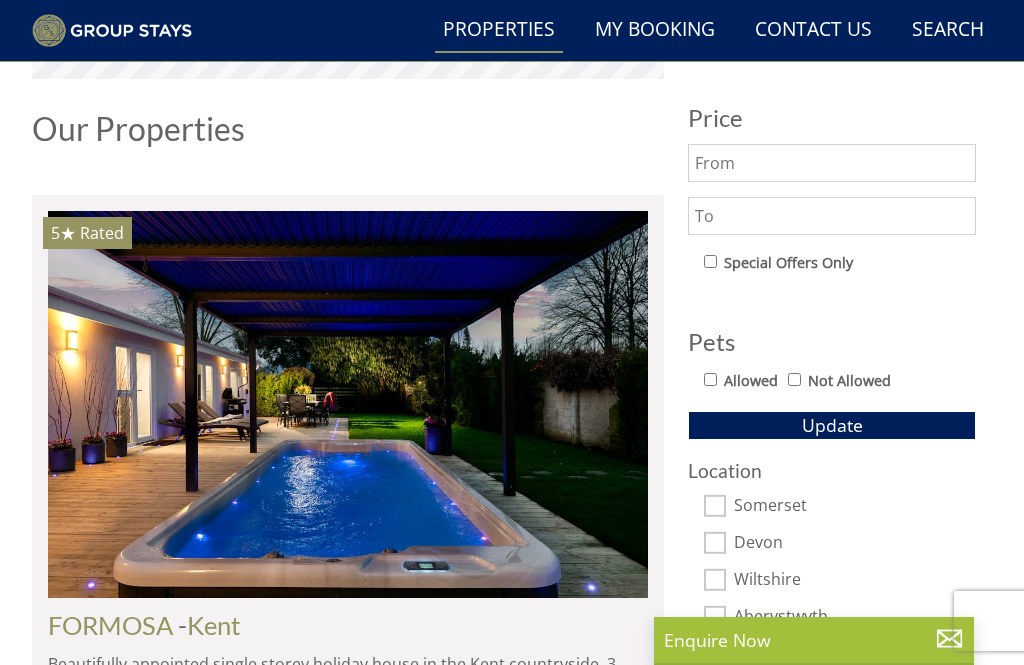 click on "Allowed
Not Allowed" at bounding box center [840, 382] 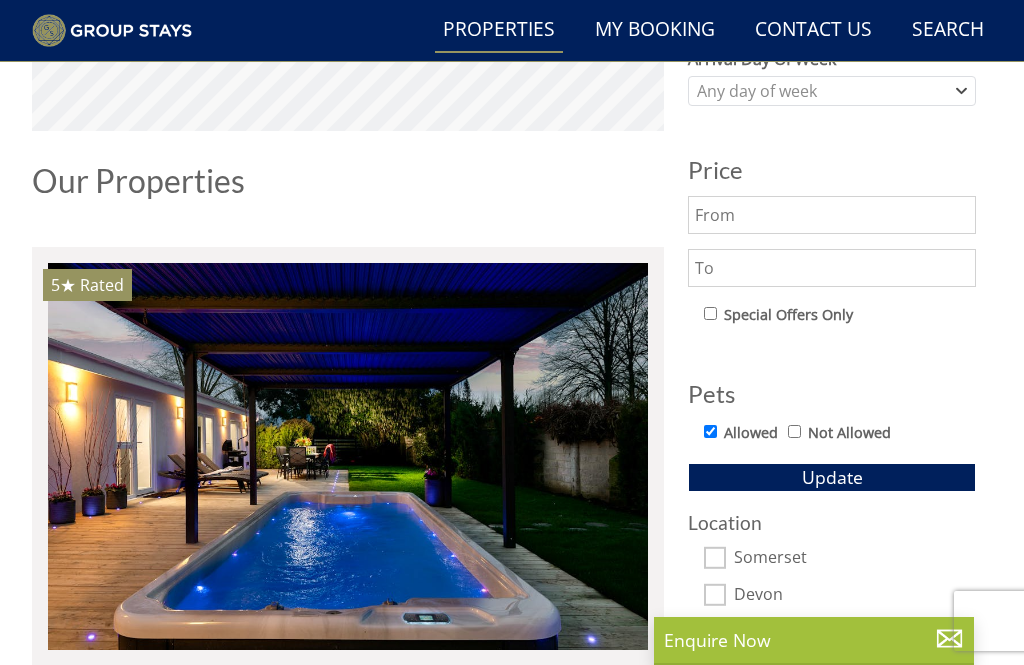 scroll, scrollTop: 865, scrollLeft: 0, axis: vertical 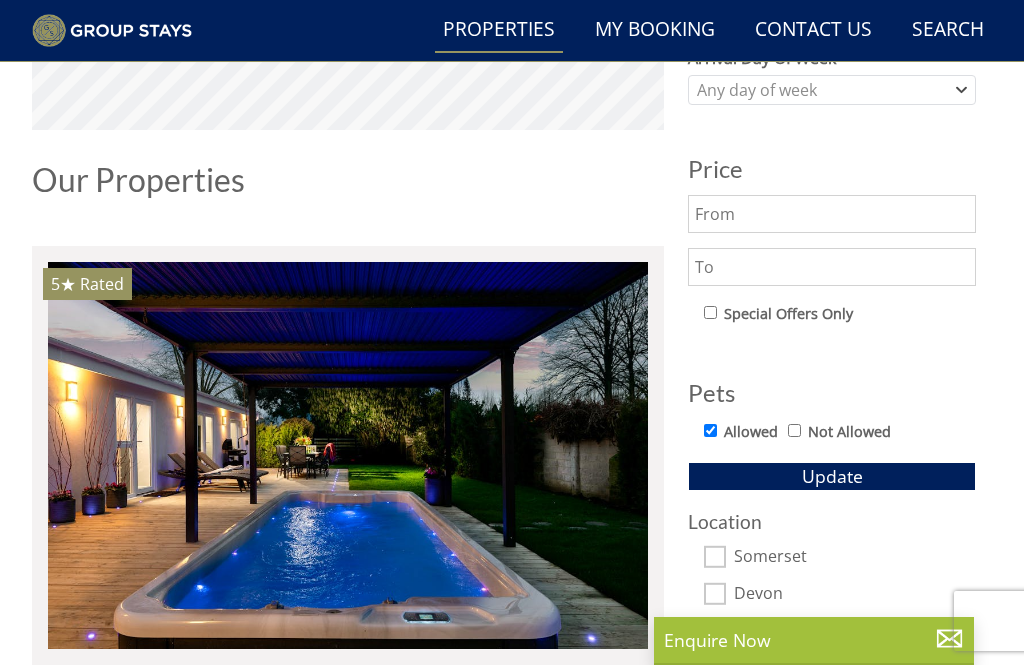 click on "Update" at bounding box center (832, 476) 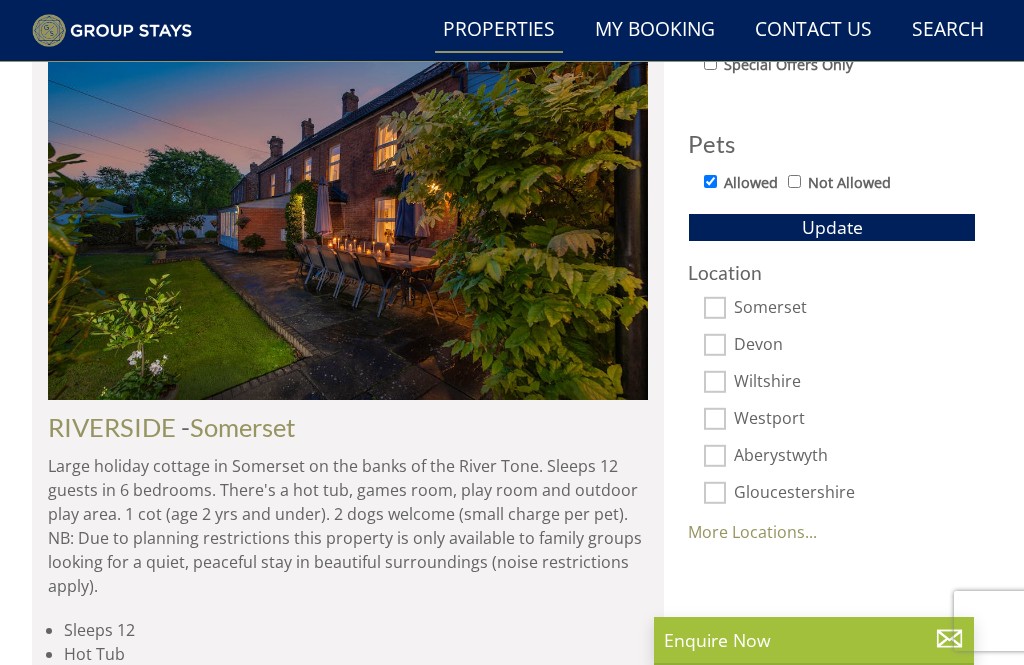 scroll, scrollTop: 1112, scrollLeft: 0, axis: vertical 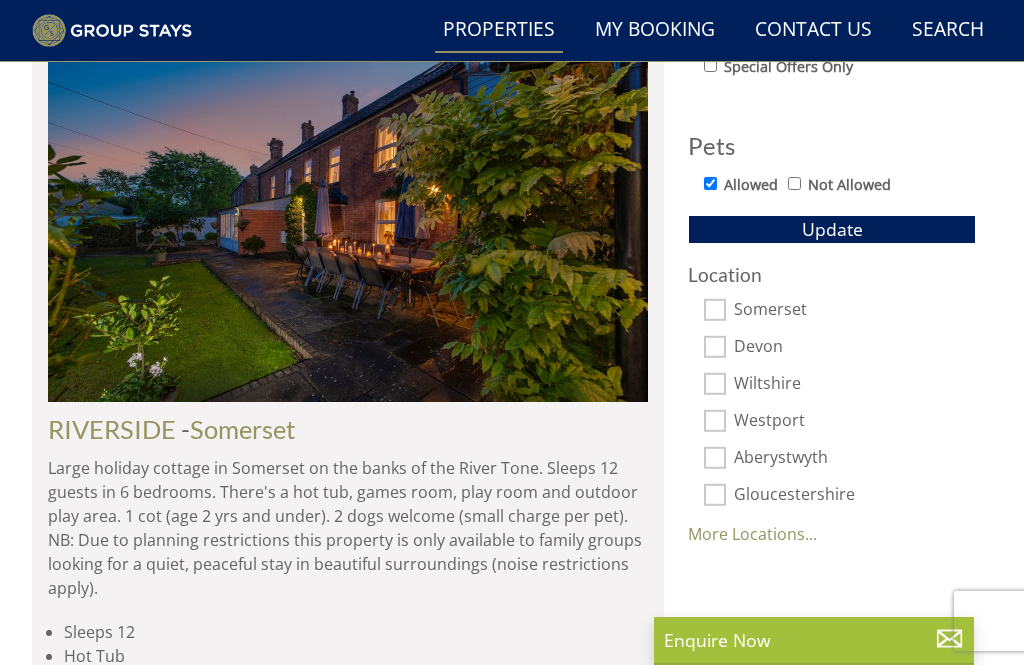 click at bounding box center [348, 208] 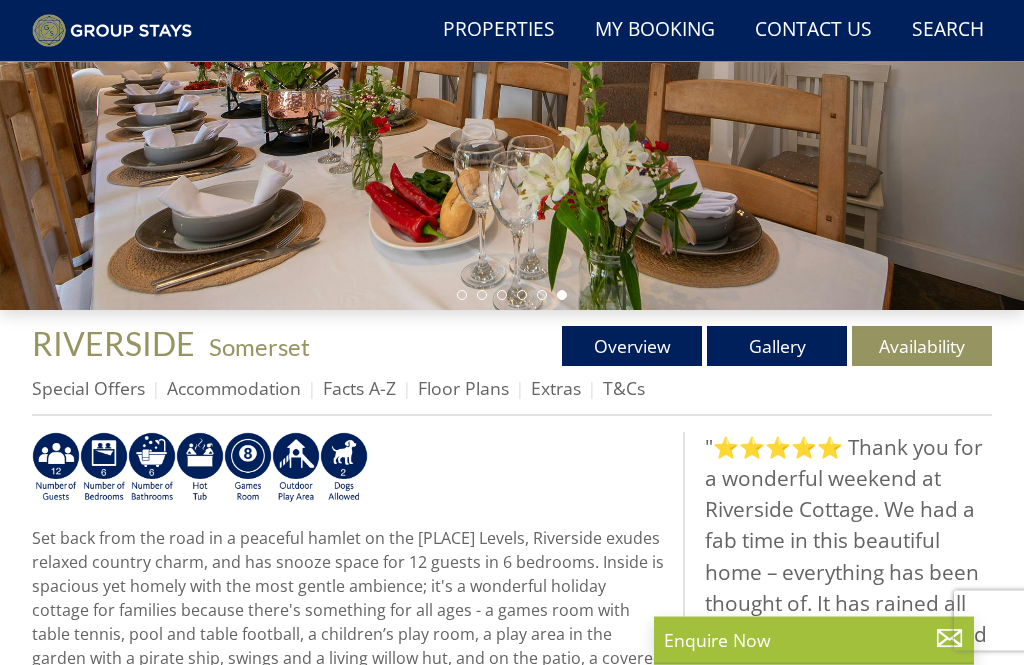 scroll, scrollTop: 368, scrollLeft: 0, axis: vertical 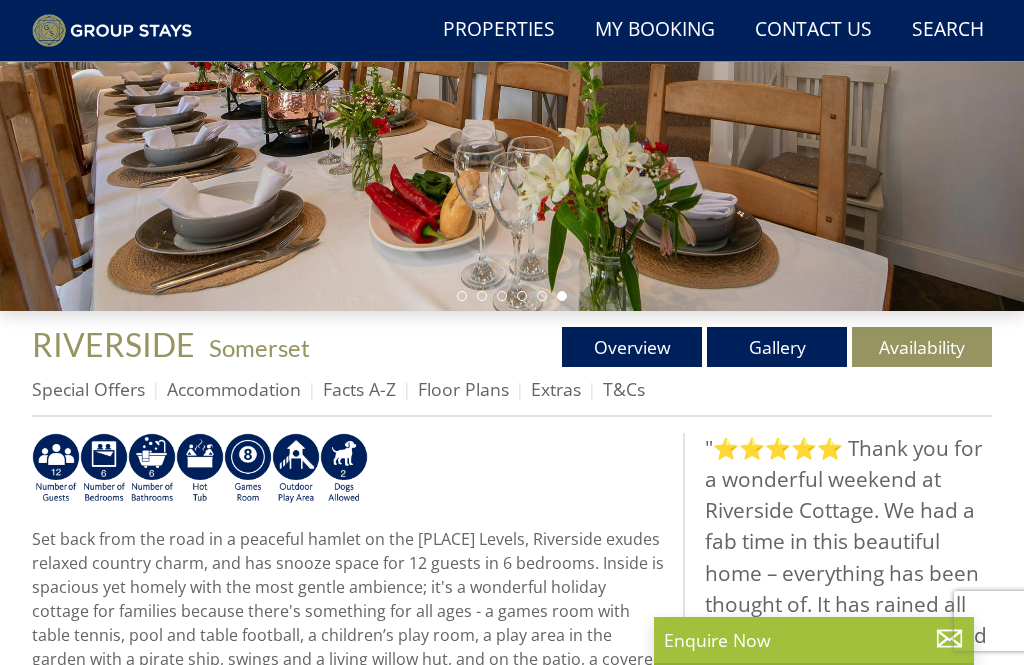 click on "Floor Plans" at bounding box center [463, 389] 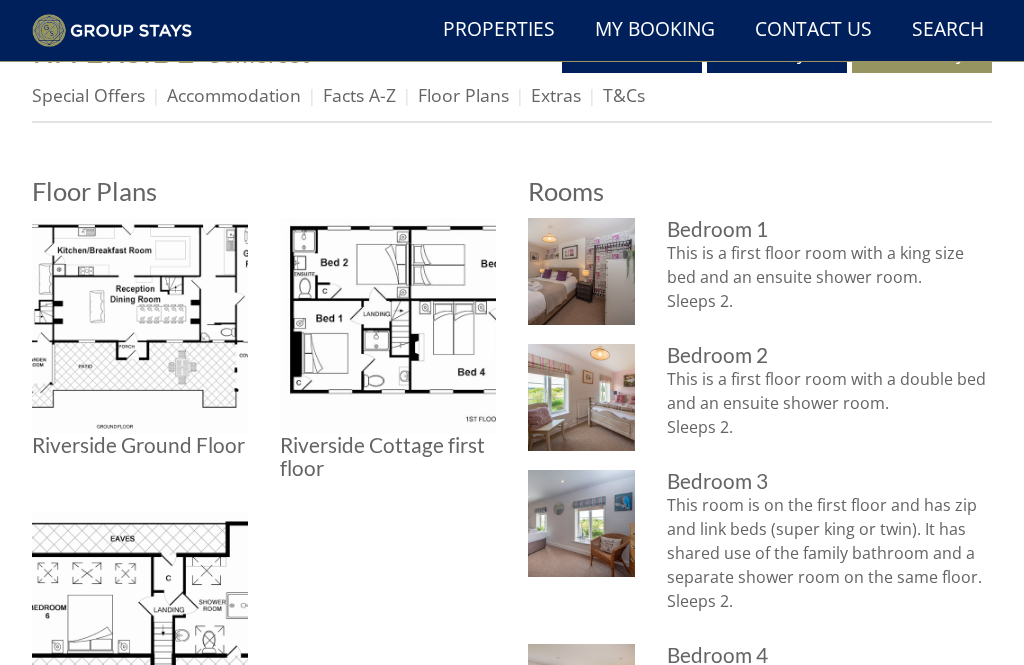 scroll, scrollTop: 689, scrollLeft: 0, axis: vertical 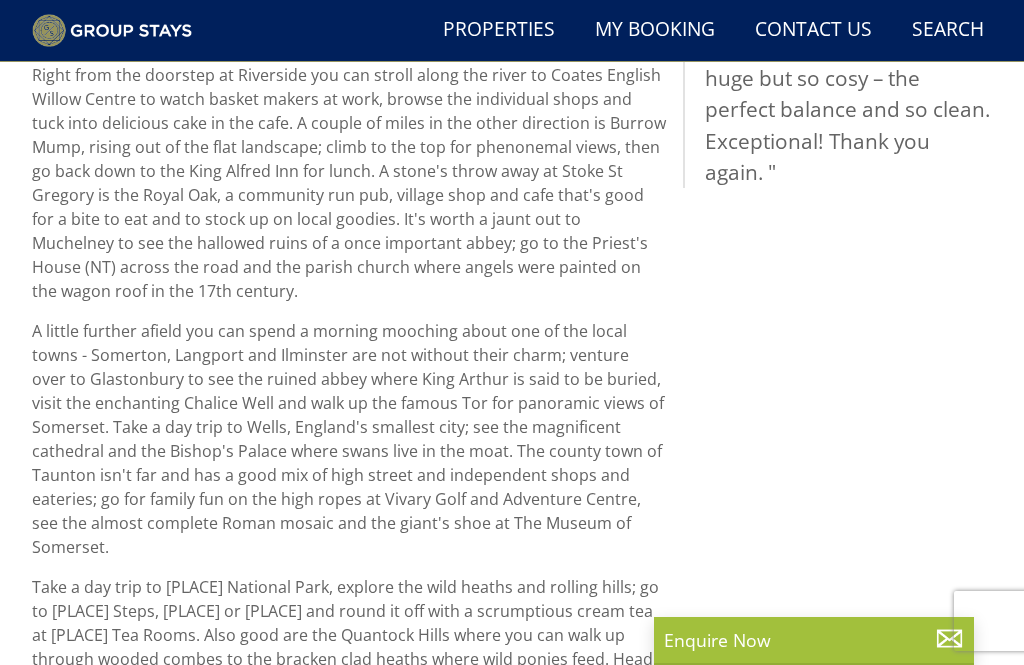 select on "10" 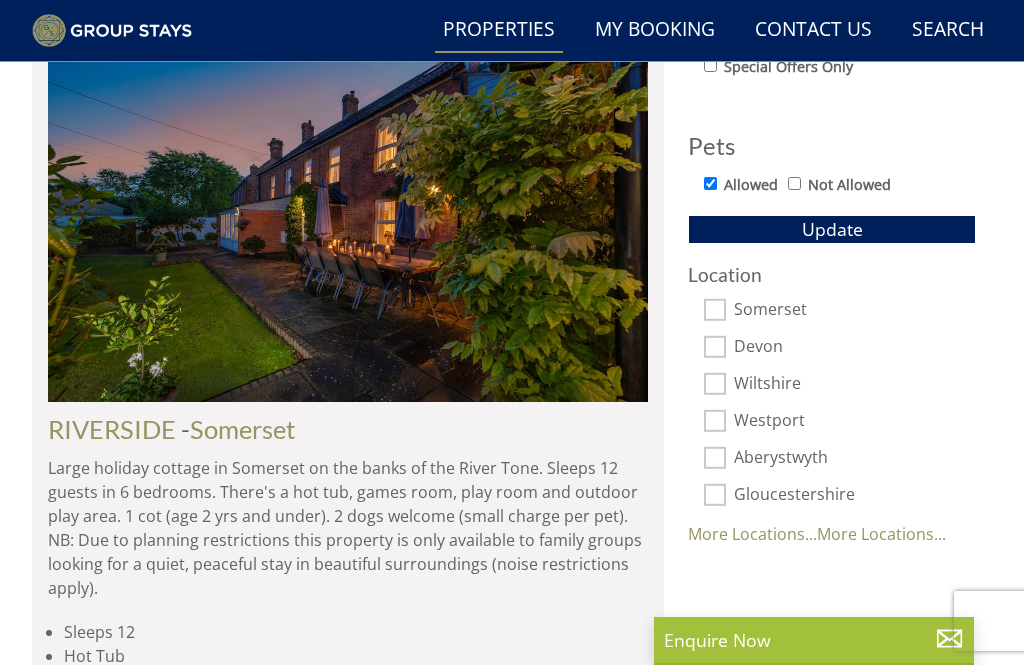 scroll, scrollTop: 0, scrollLeft: 20400, axis: horizontal 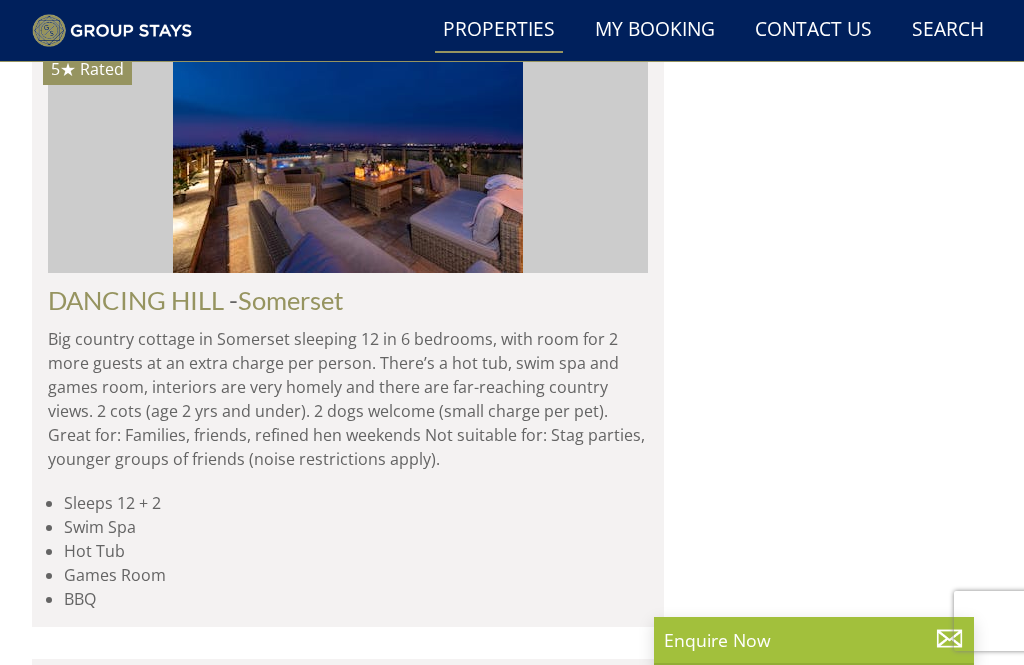 click on "Somerset" at bounding box center [299, -1059] 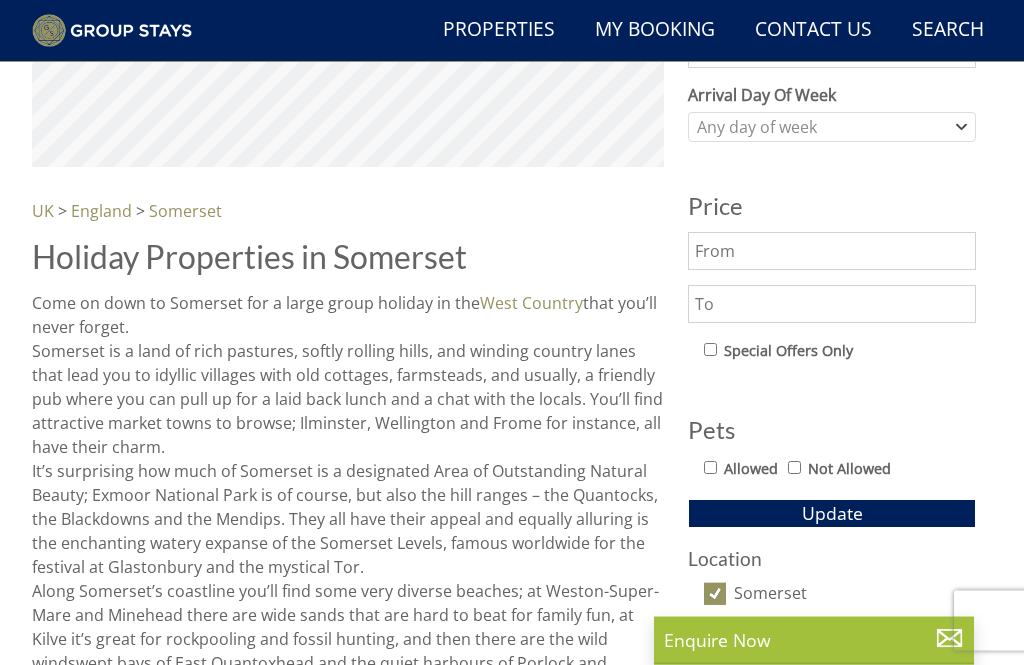 scroll, scrollTop: 821, scrollLeft: 0, axis: vertical 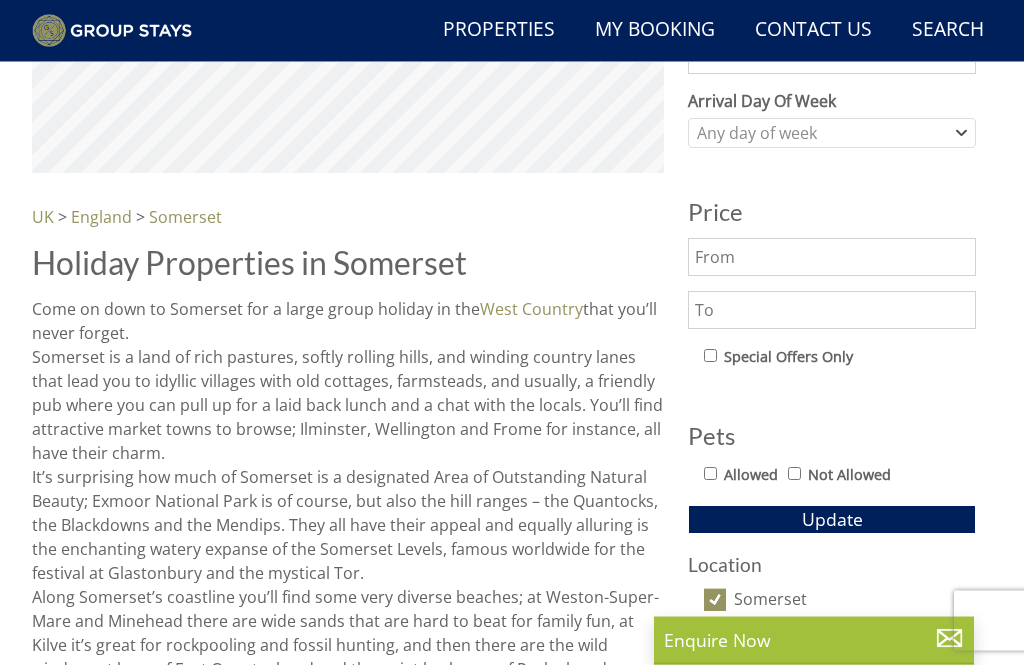 click on "Allowed" at bounding box center [710, 474] 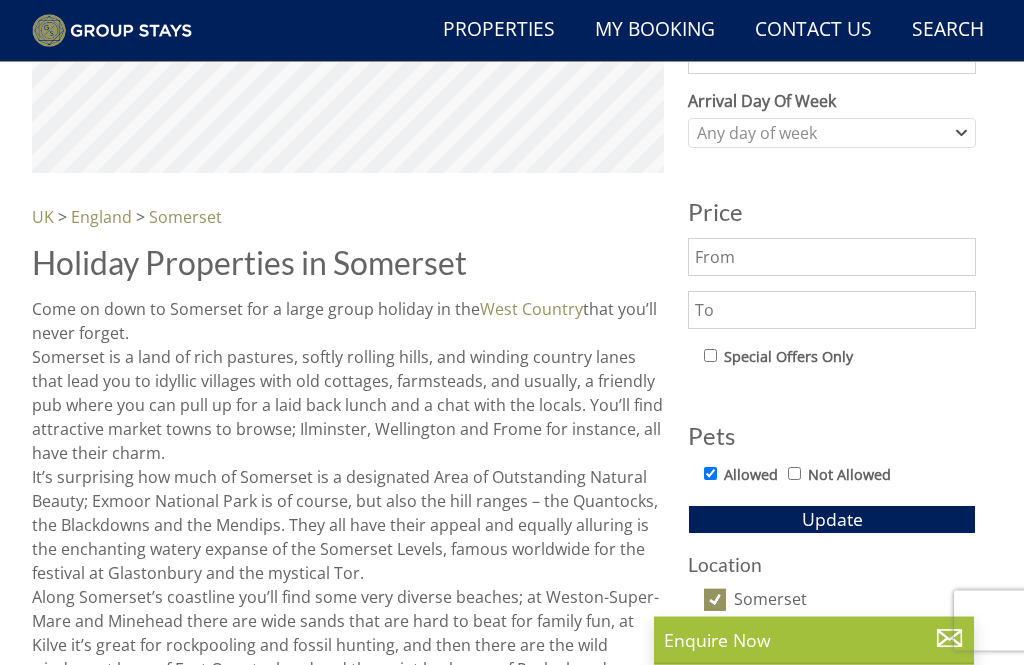 click on "Update" at bounding box center (832, 520) 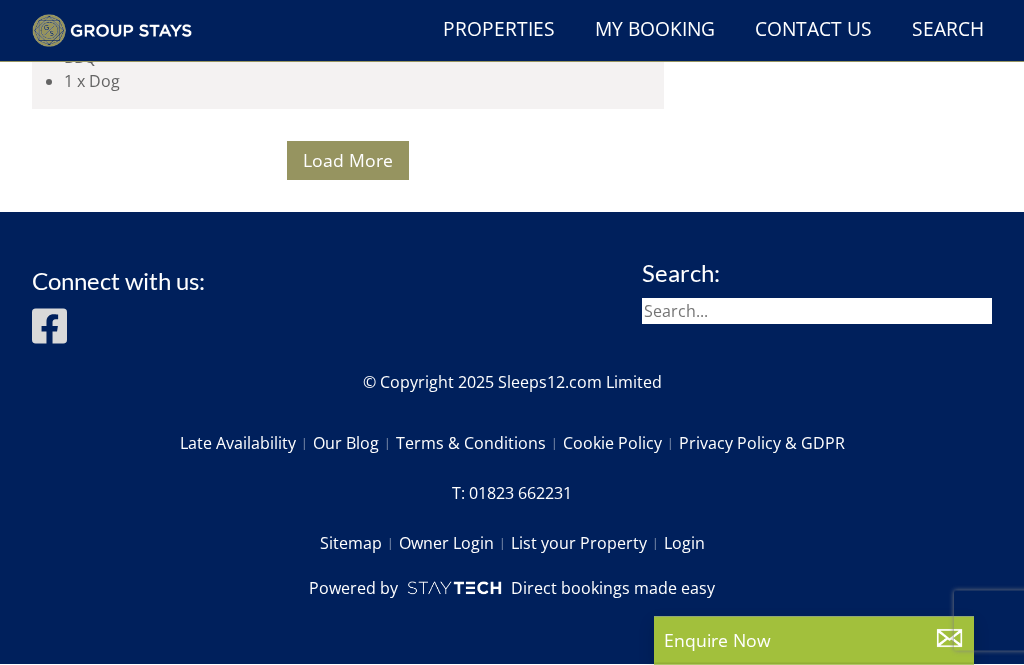 scroll, scrollTop: 11586, scrollLeft: 0, axis: vertical 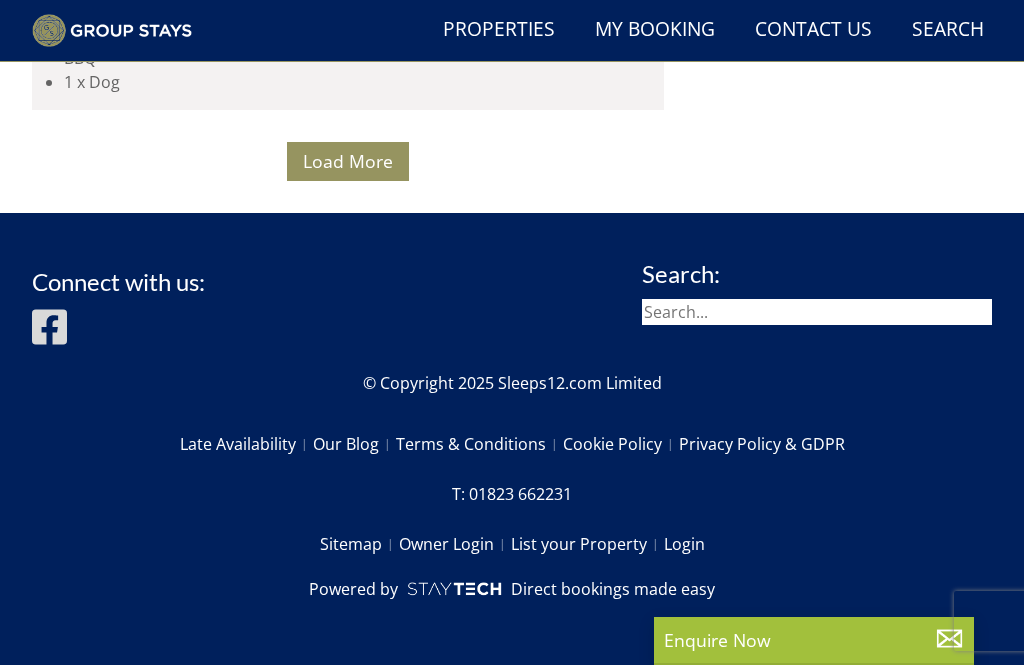 click at bounding box center (348, -2414) 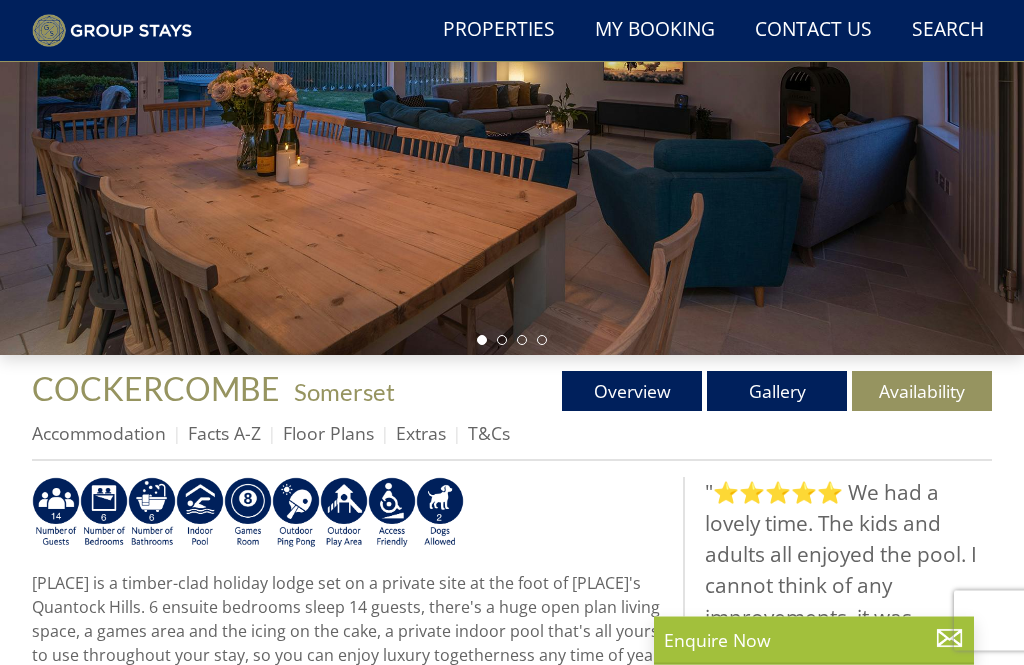 scroll, scrollTop: 324, scrollLeft: 0, axis: vertical 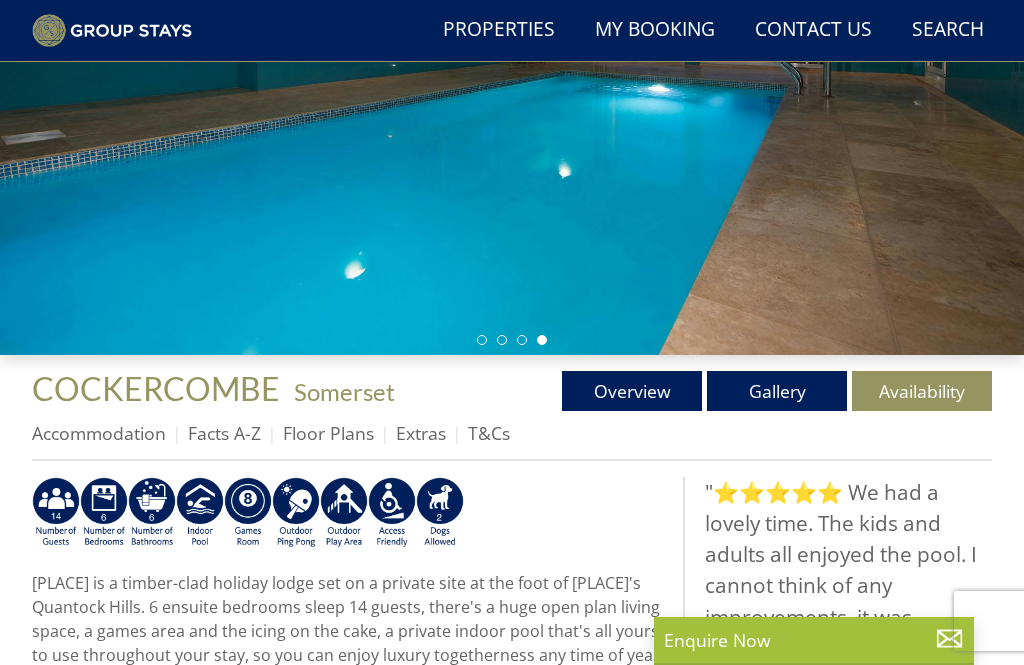click on "Gallery" at bounding box center (777, 391) 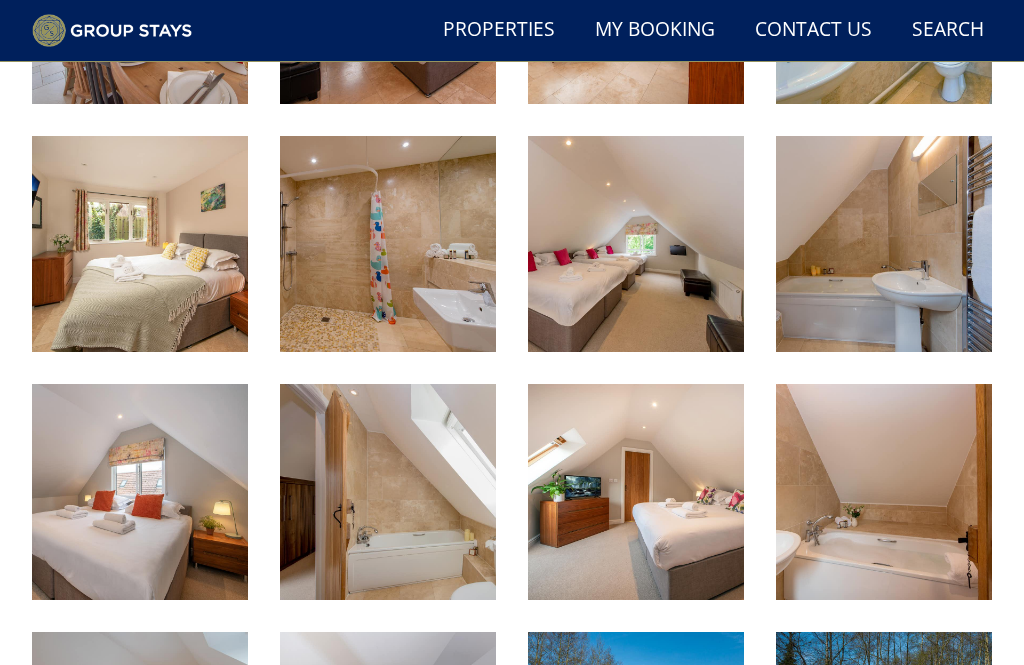 scroll, scrollTop: 1903, scrollLeft: 0, axis: vertical 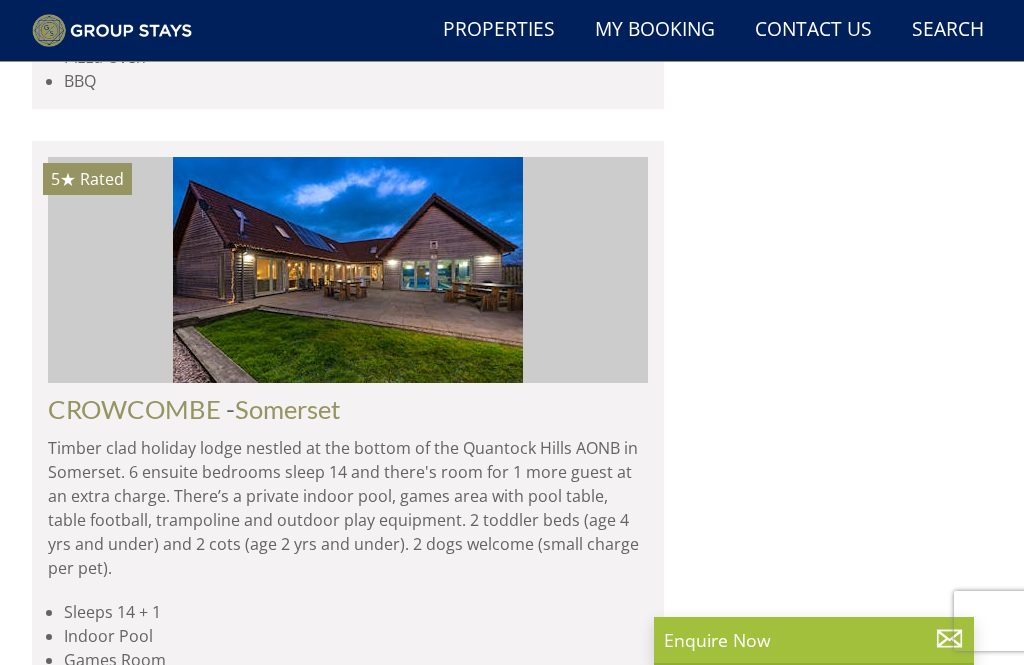 select on "10" 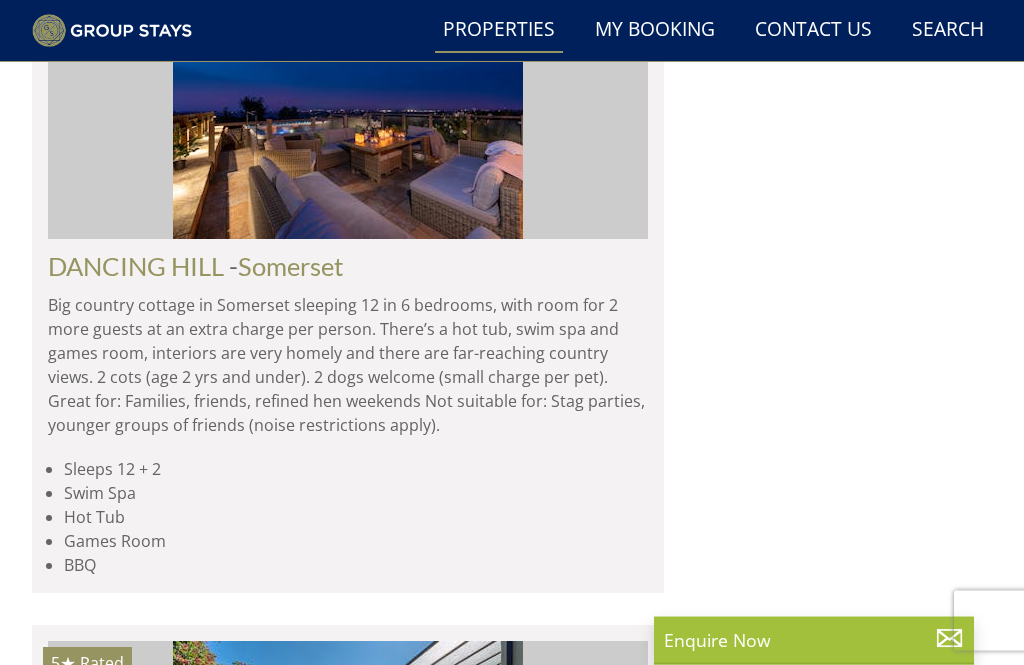 scroll, scrollTop: 4934, scrollLeft: 0, axis: vertical 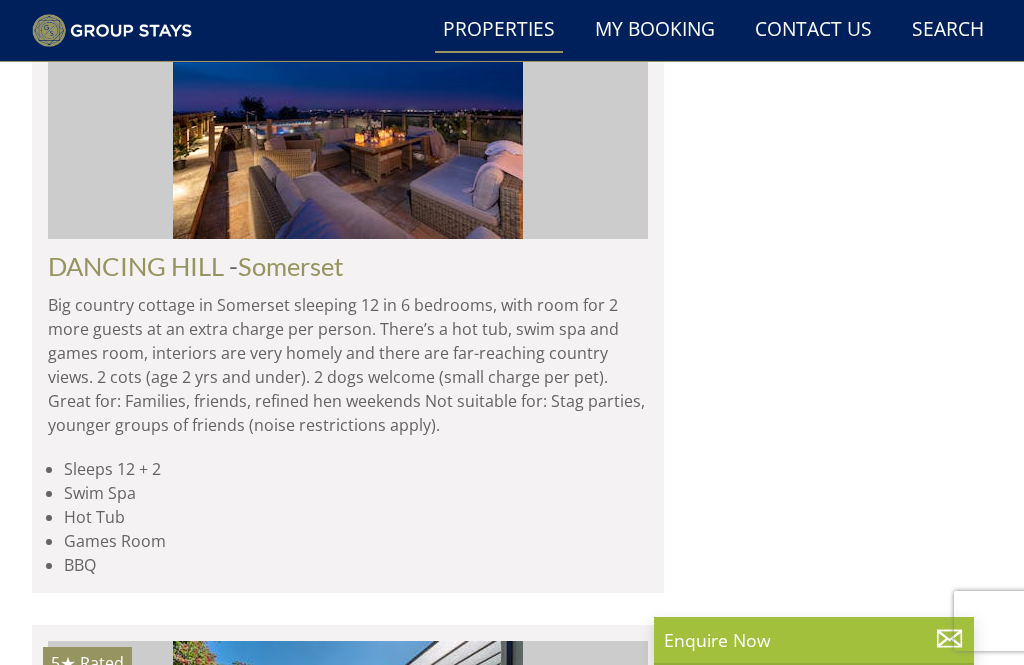 click at bounding box center [348, -766] 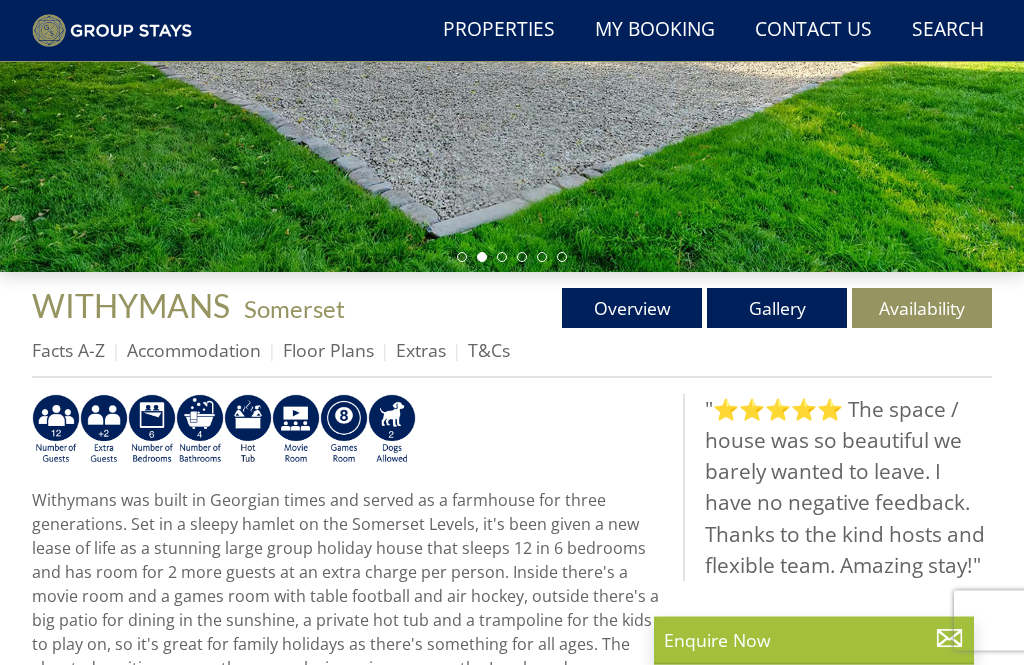 scroll, scrollTop: 407, scrollLeft: 0, axis: vertical 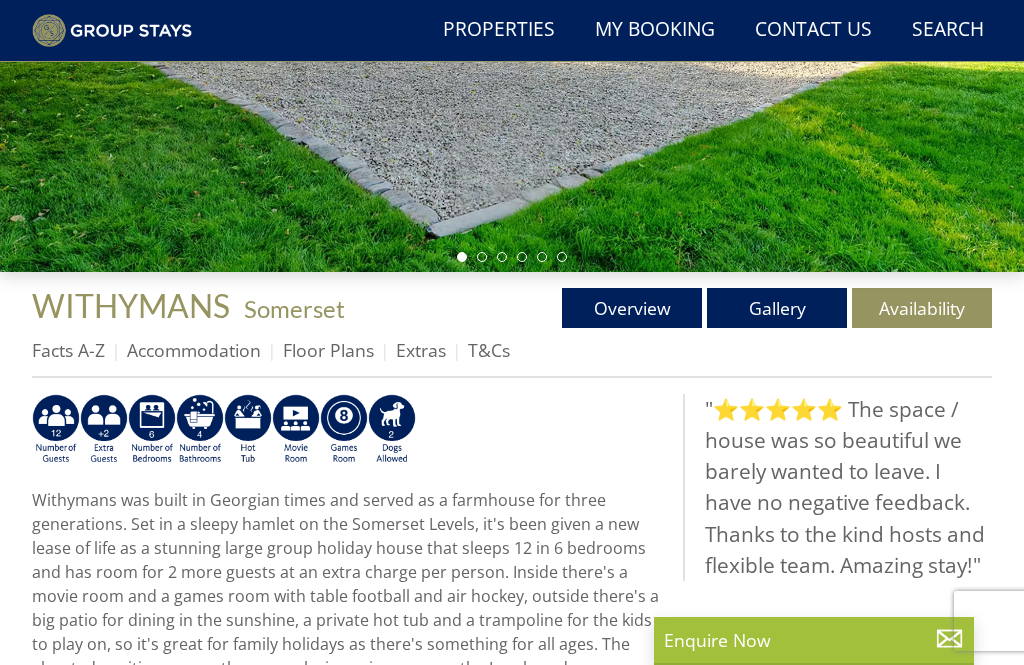 click on "Gallery" at bounding box center [777, 308] 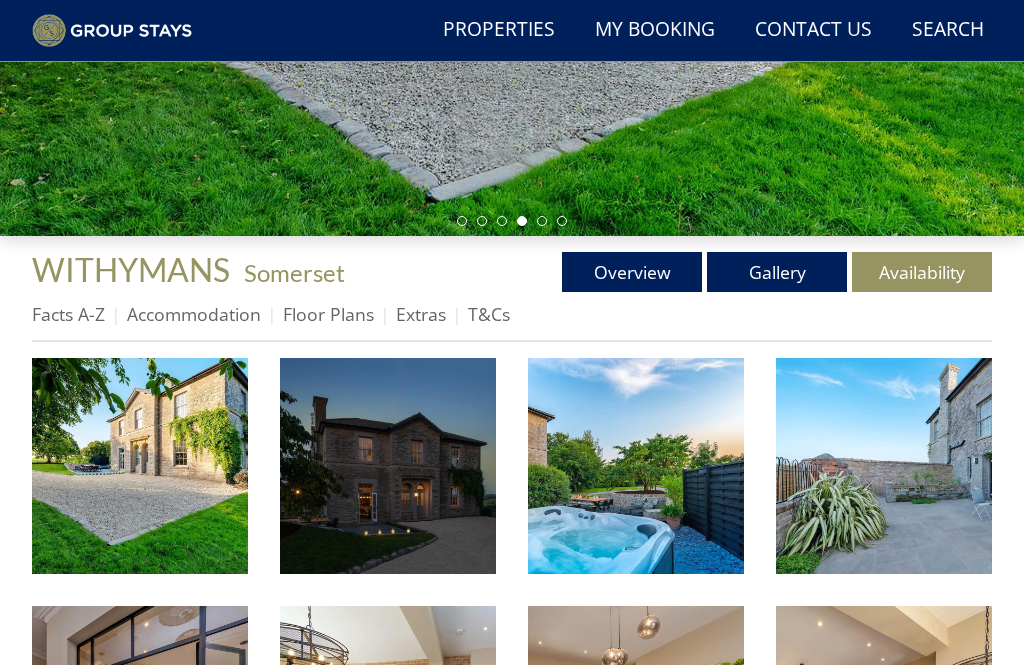 scroll, scrollTop: 442, scrollLeft: 0, axis: vertical 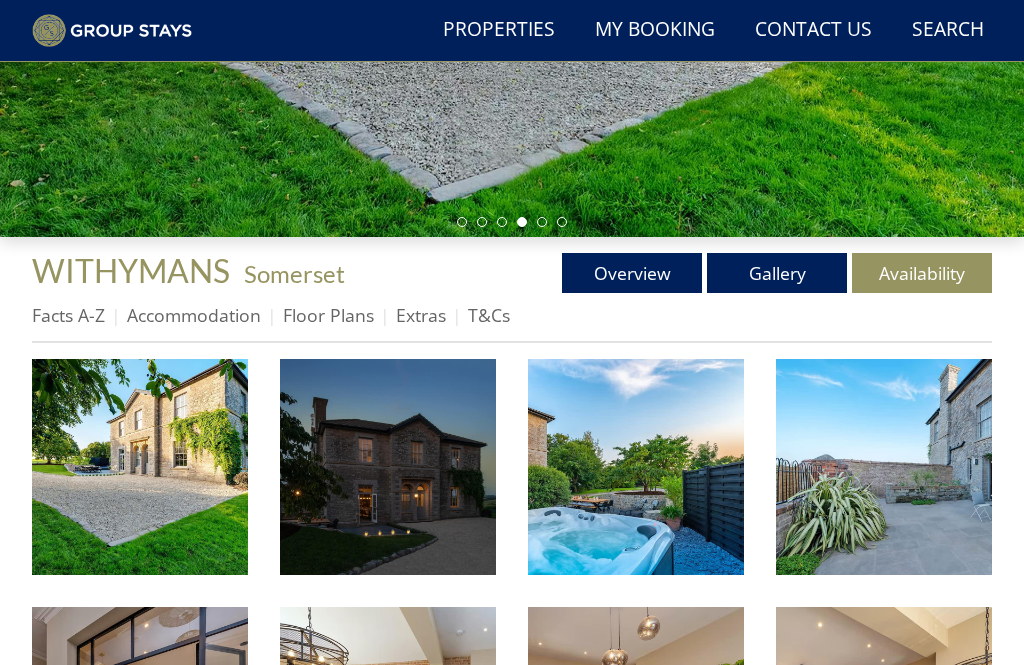 click on "Floor Plans" at bounding box center [328, 315] 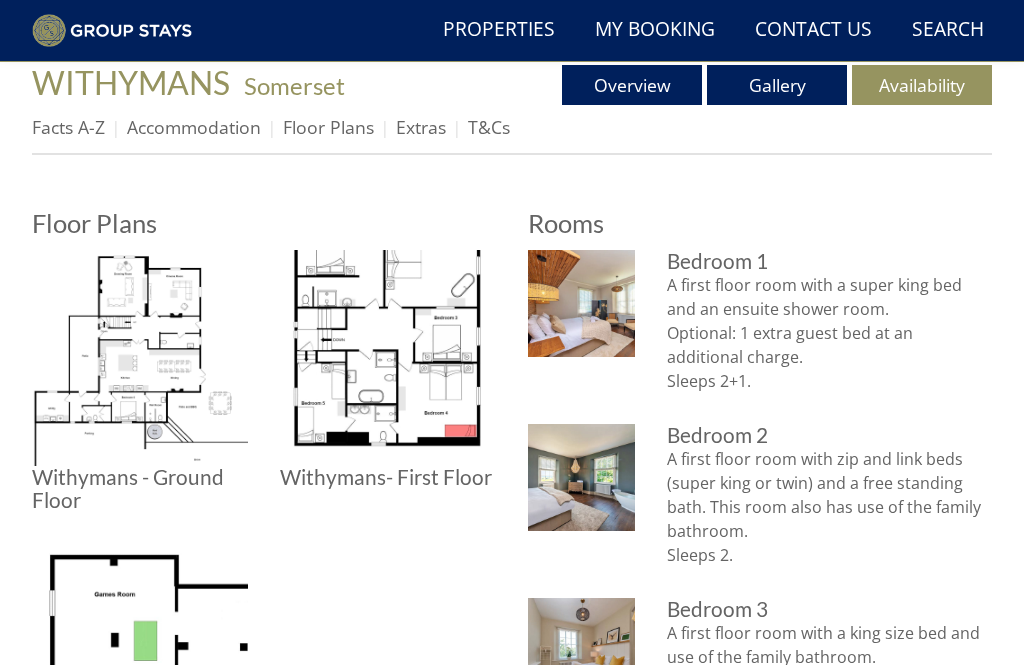 scroll, scrollTop: 629, scrollLeft: 0, axis: vertical 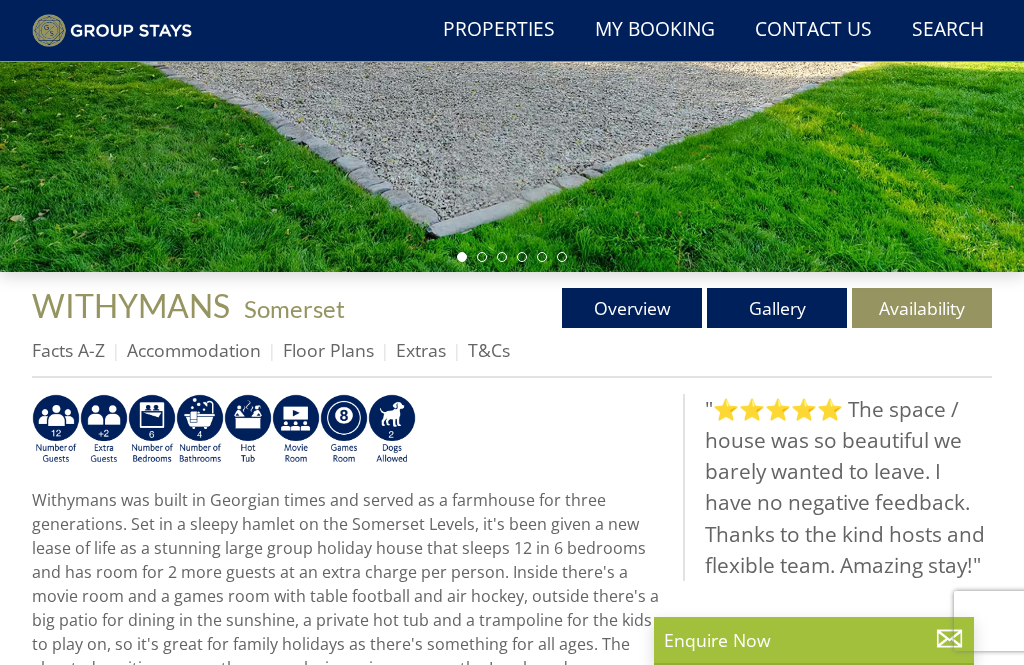 select on "10" 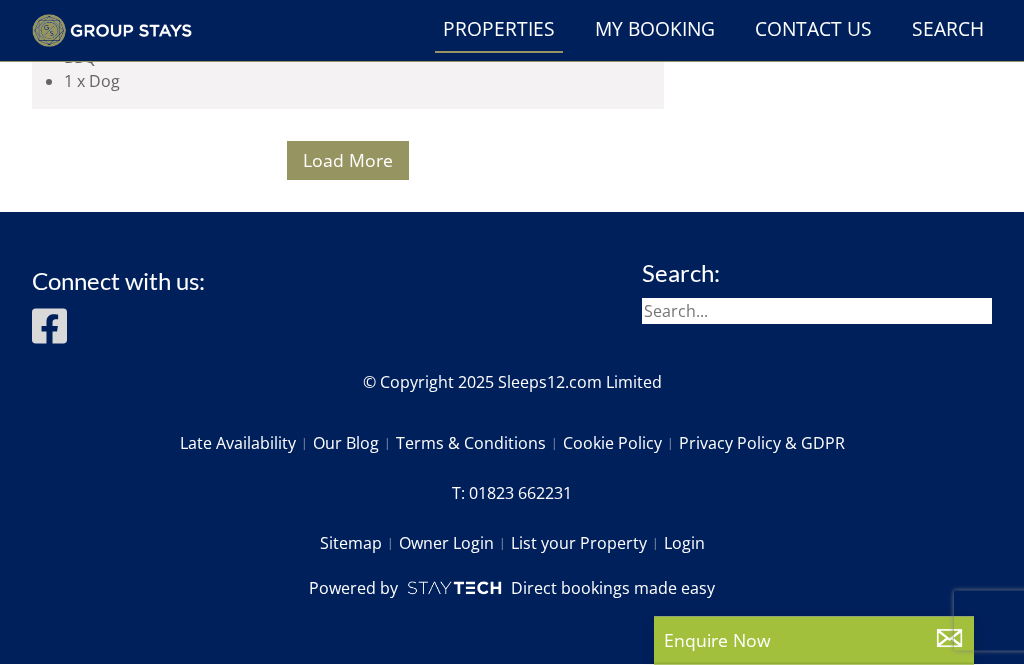 scroll, scrollTop: 12393, scrollLeft: 0, axis: vertical 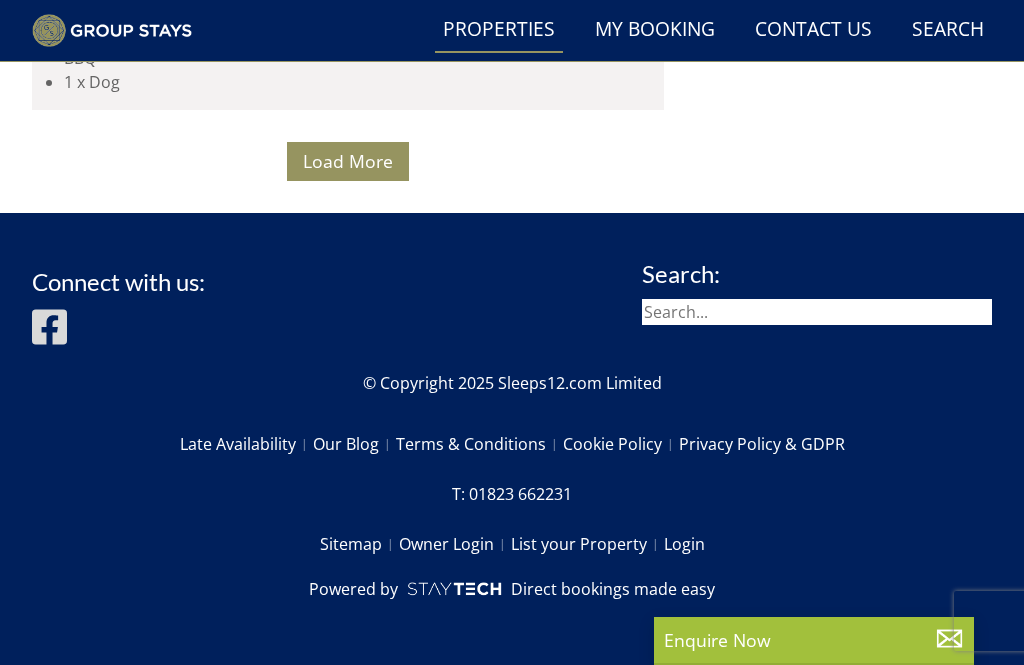 click on "Load More" at bounding box center [348, 161] 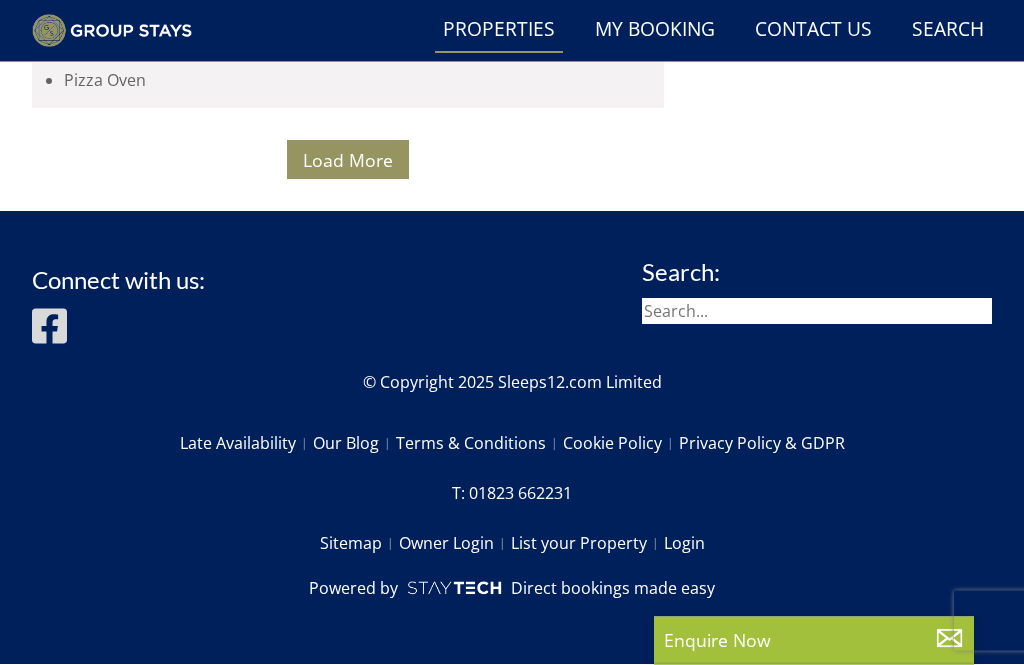 scroll, scrollTop: 26333, scrollLeft: 0, axis: vertical 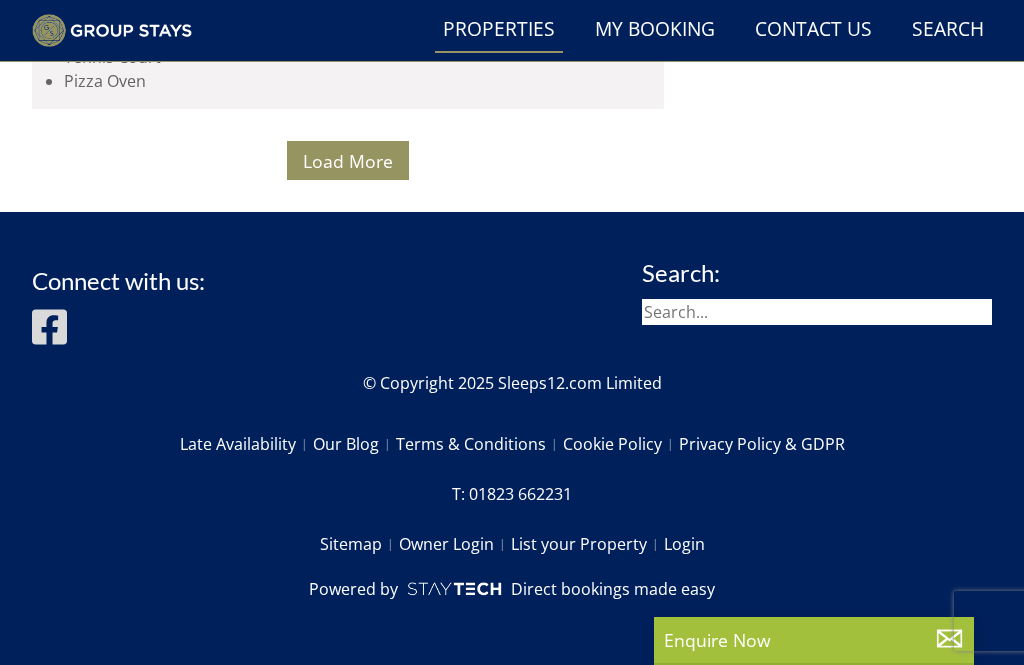 click on "Load More" at bounding box center [348, 161] 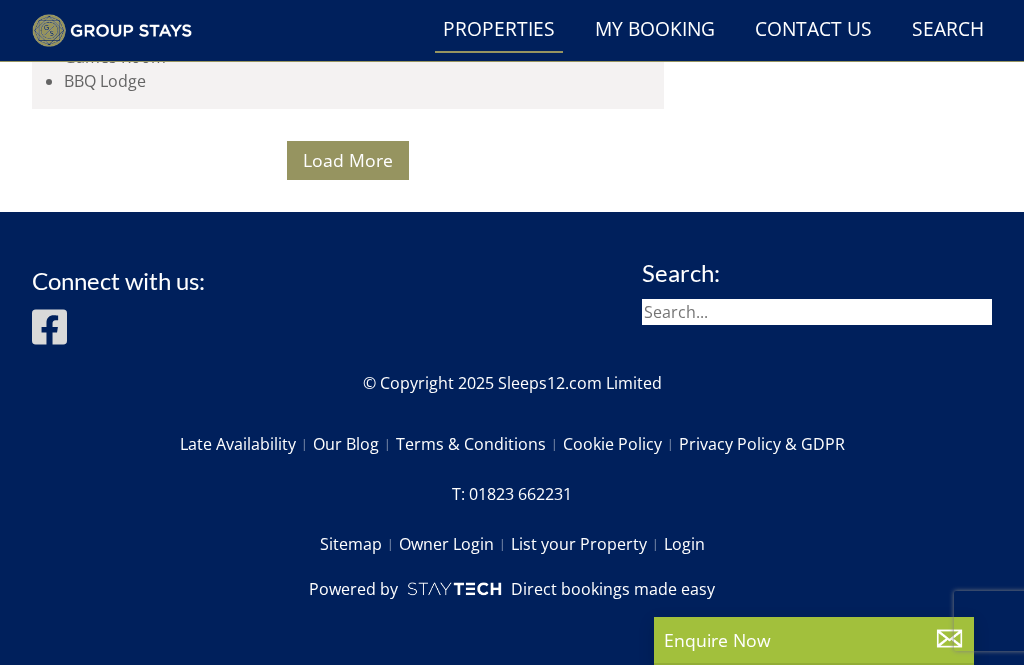 scroll, scrollTop: 30368, scrollLeft: 0, axis: vertical 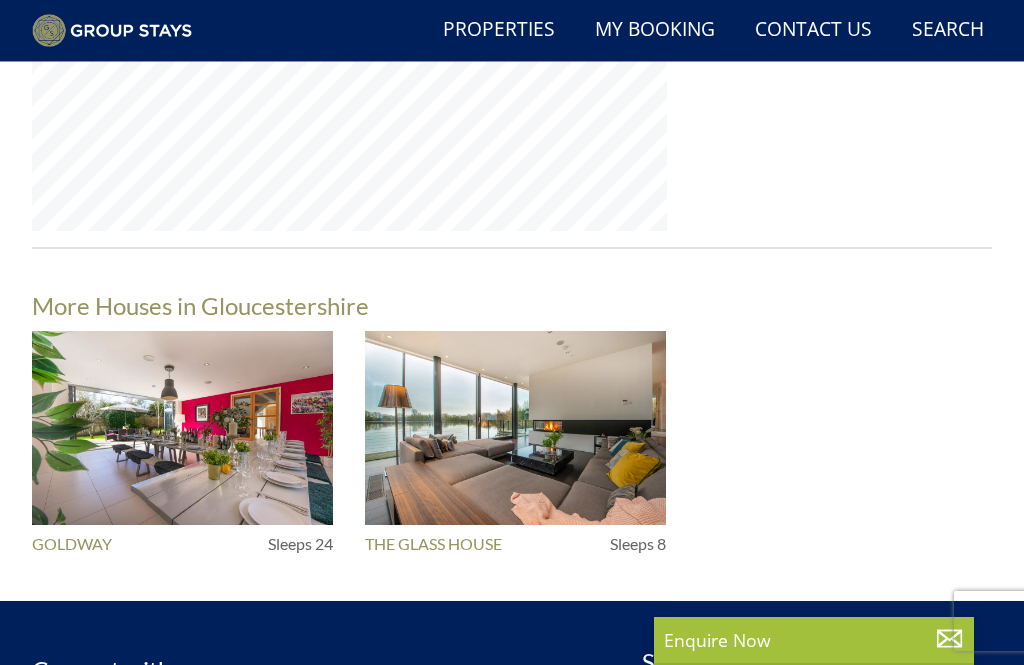 click on "THE GLASS HOUSE" at bounding box center (433, 544) 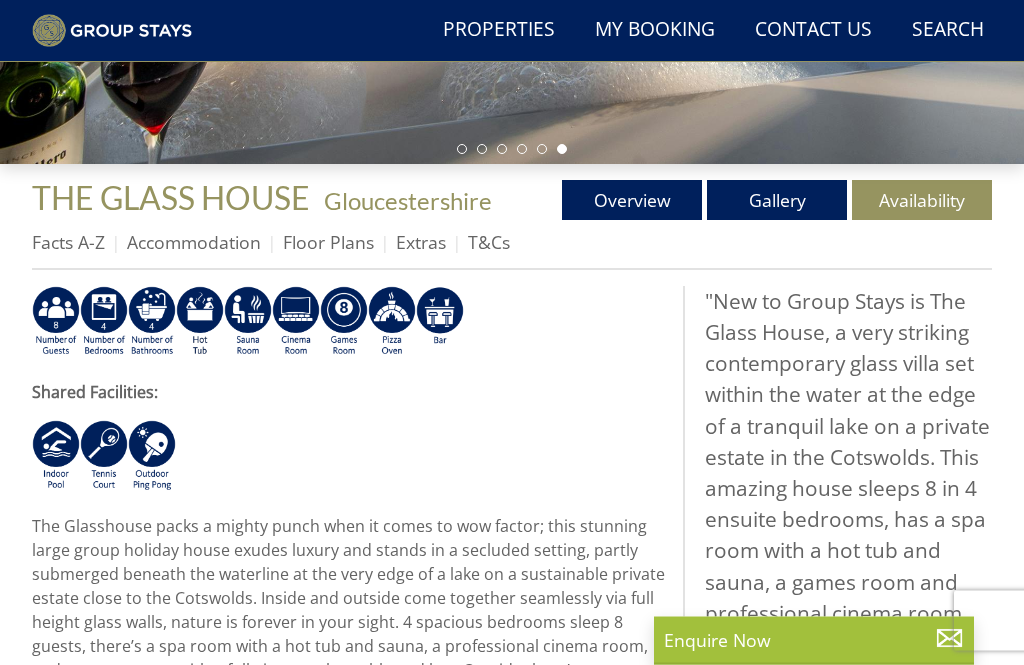 scroll, scrollTop: 515, scrollLeft: 0, axis: vertical 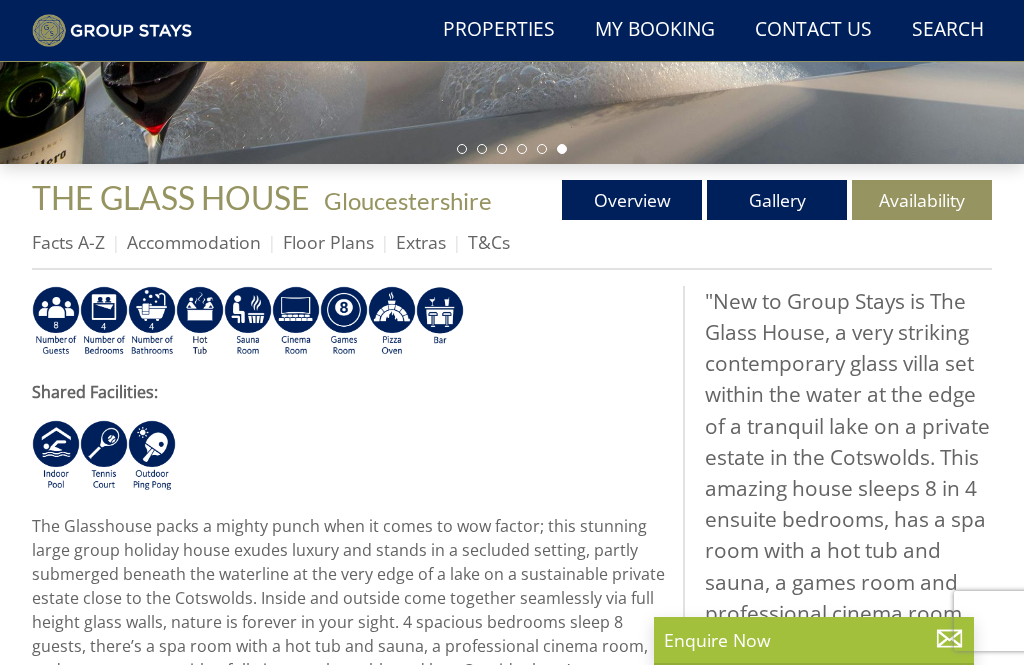click on "Gallery" at bounding box center (777, 200) 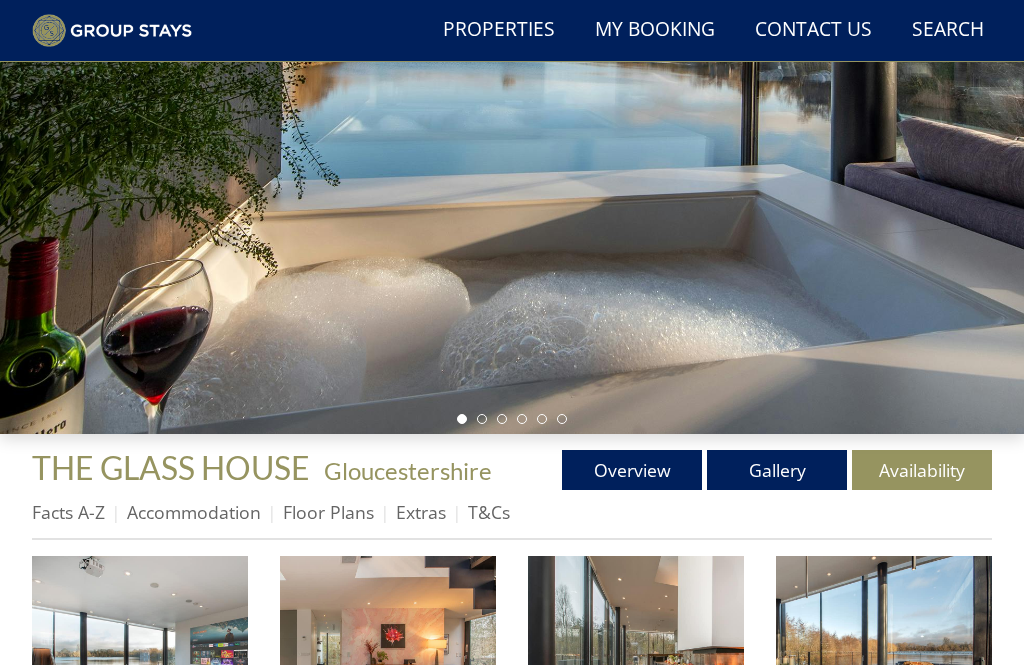scroll, scrollTop: 247, scrollLeft: 0, axis: vertical 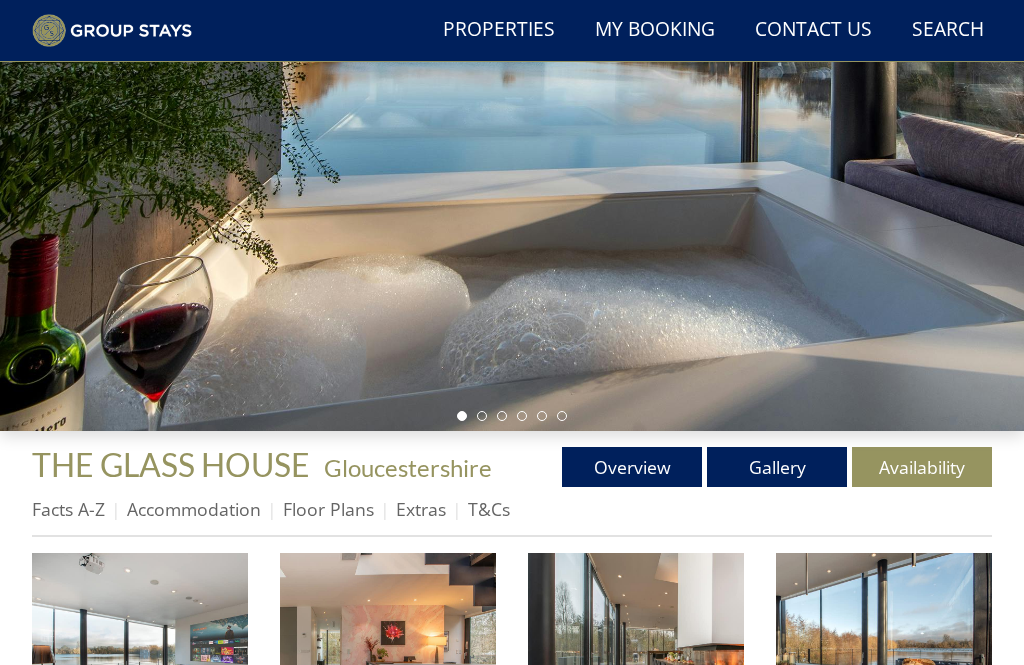 click on "Floor Plans" at bounding box center [328, 510] 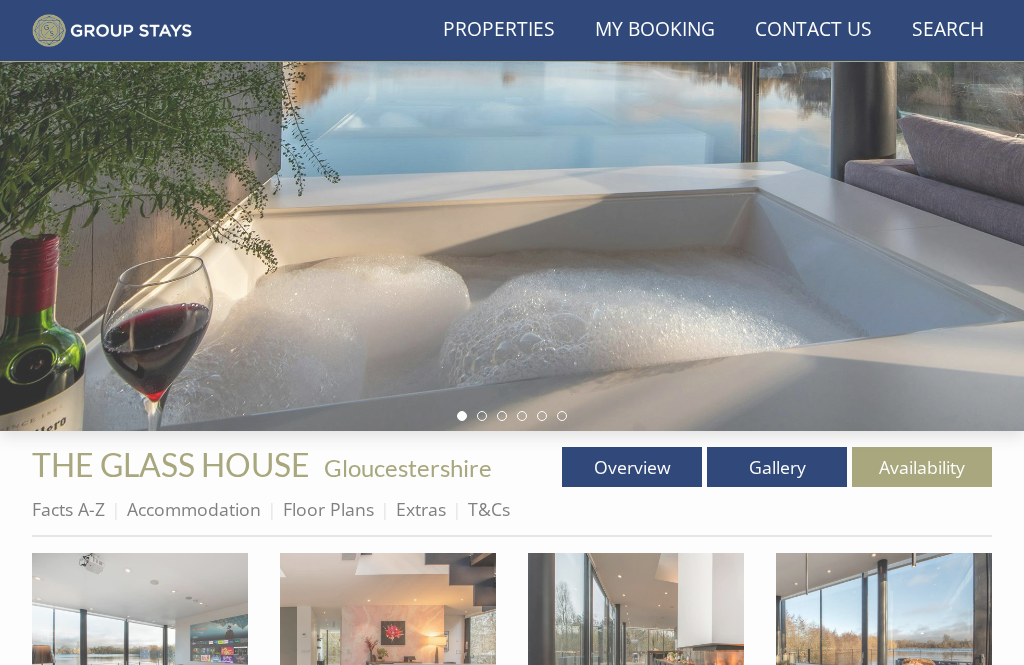 scroll, scrollTop: 248, scrollLeft: 0, axis: vertical 